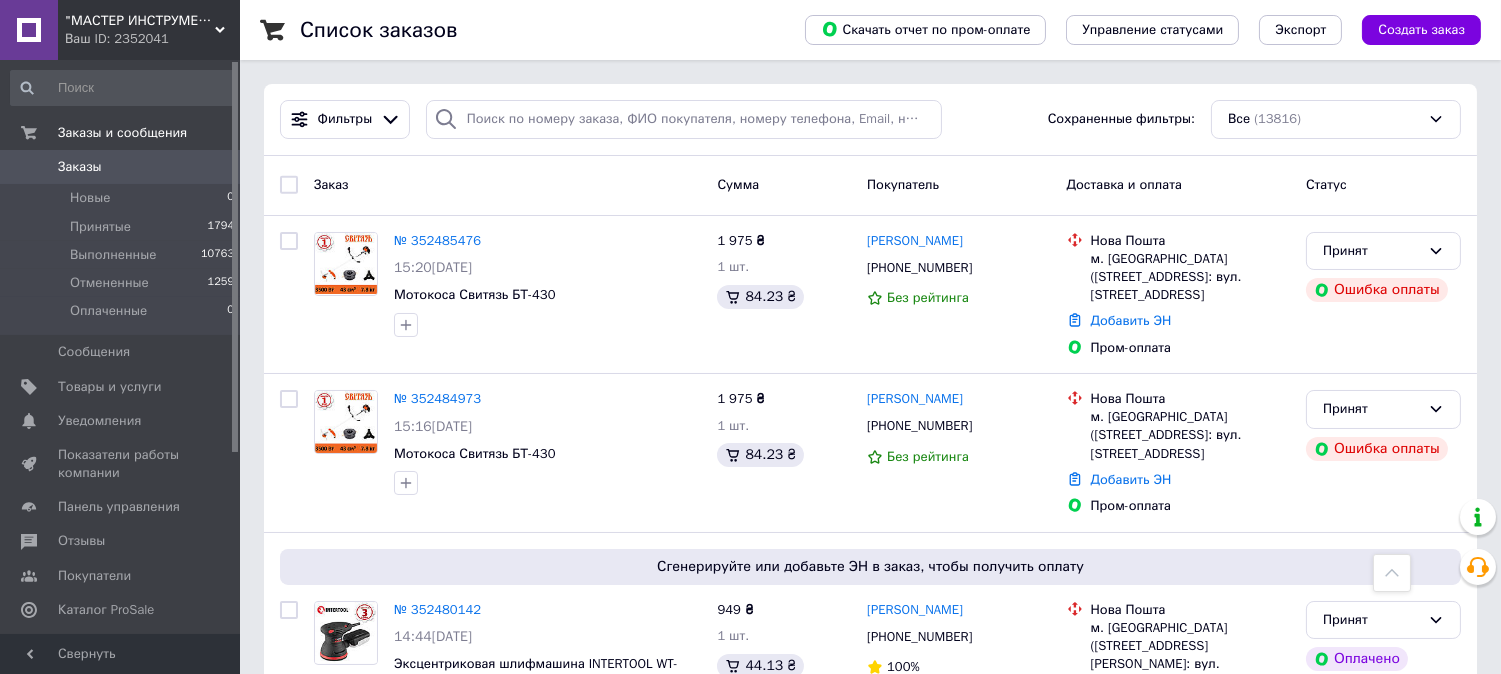 scroll, scrollTop: 666, scrollLeft: 0, axis: vertical 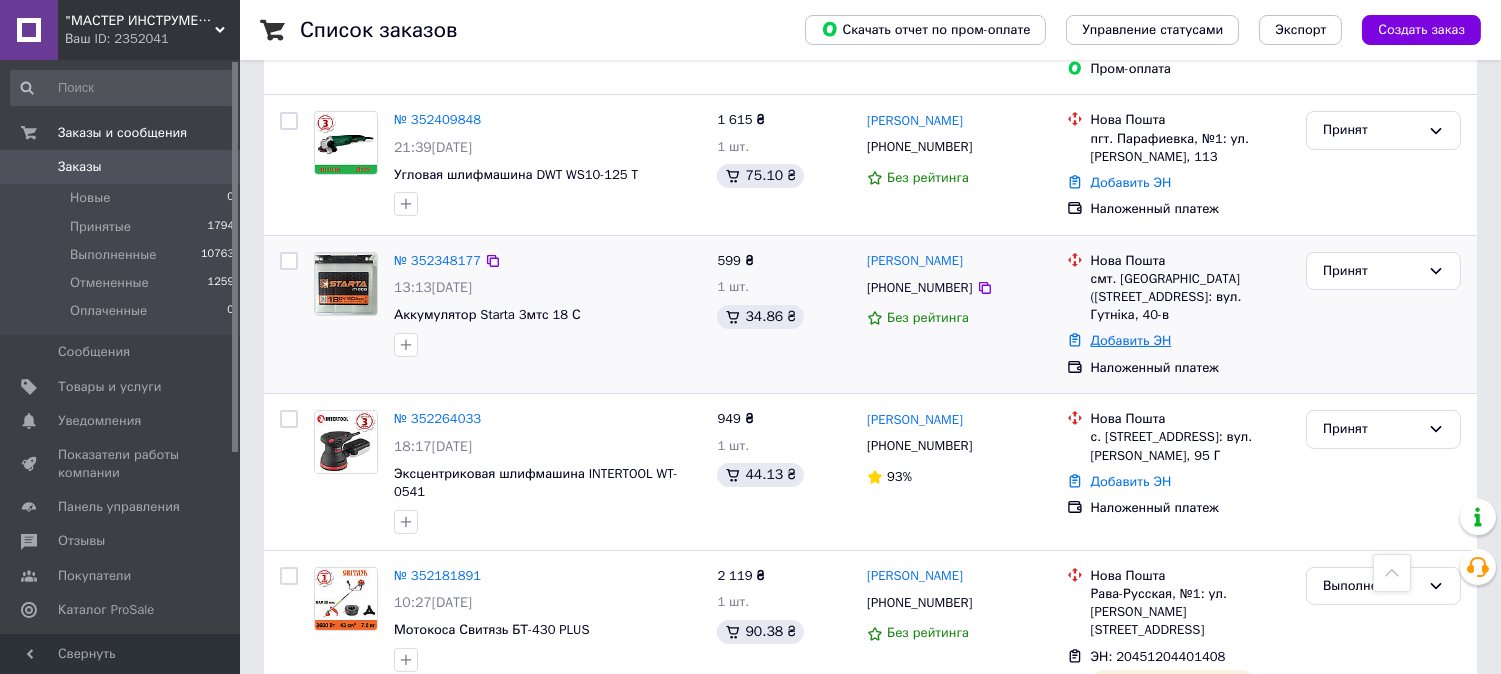 click on "Добавить ЭН" at bounding box center [1131, 340] 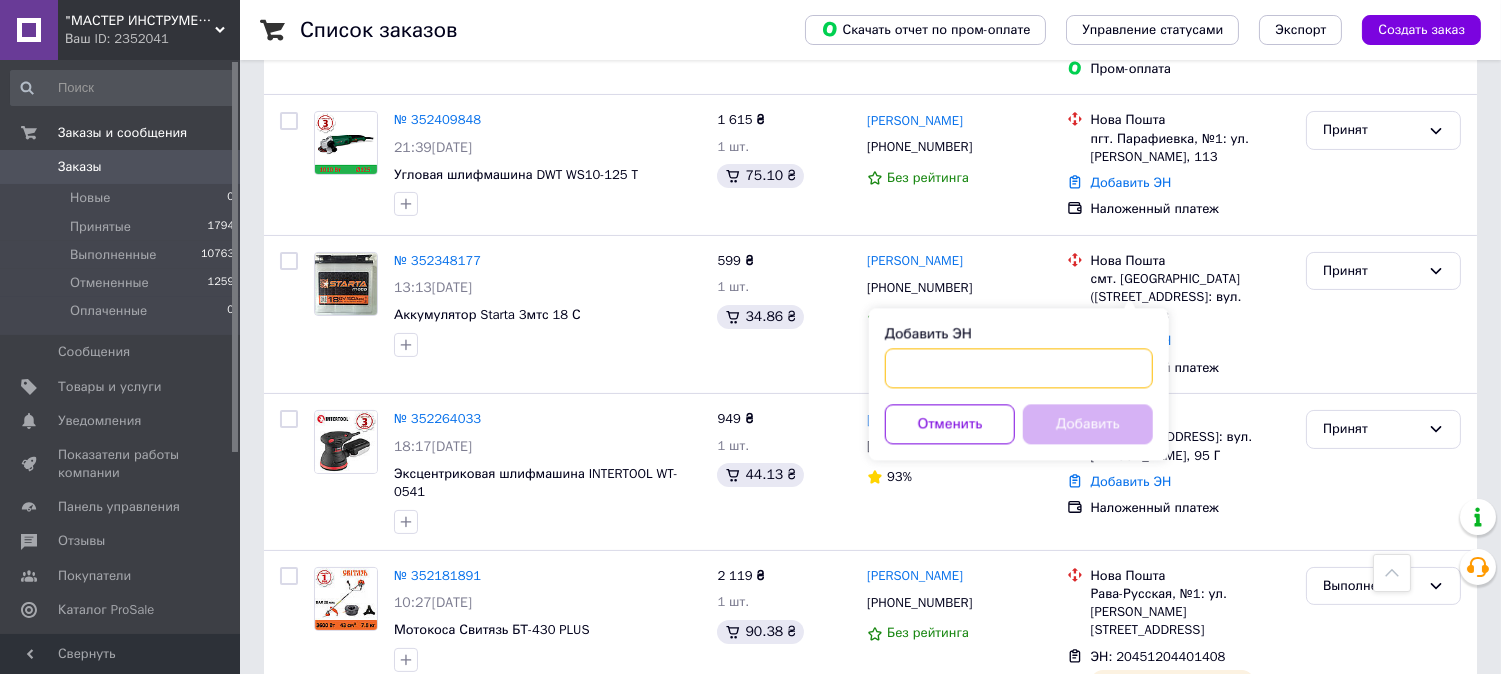 click on "Добавить ЭН" at bounding box center (1019, 368) 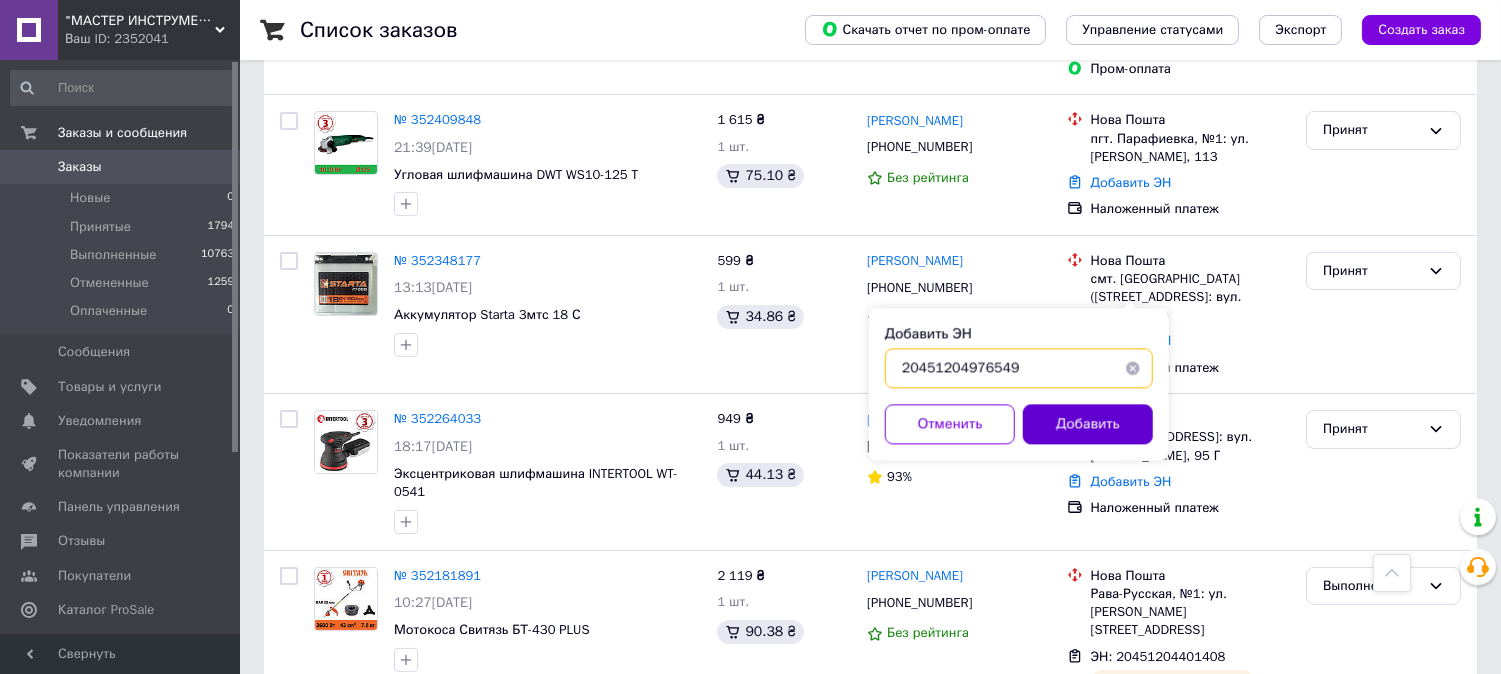 type on "20451204976549" 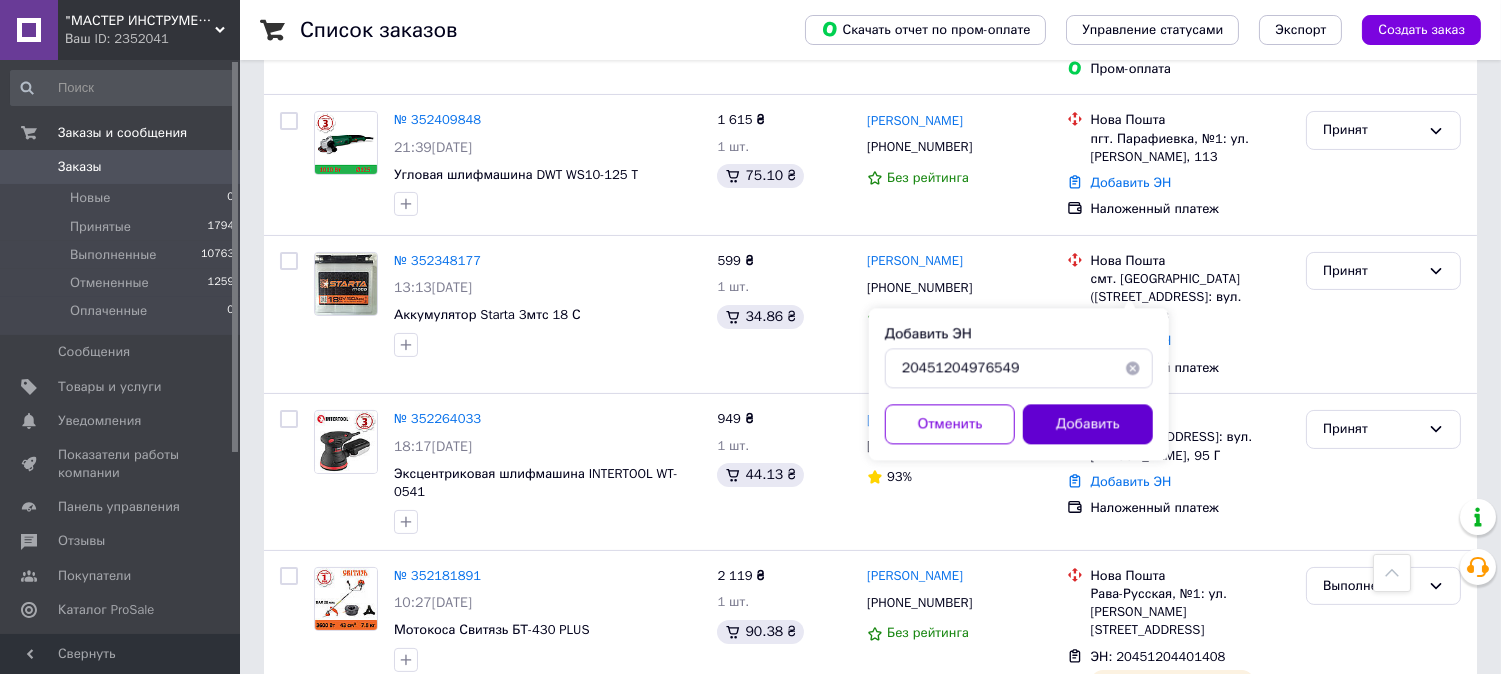 click on "Добавить" at bounding box center [1088, 424] 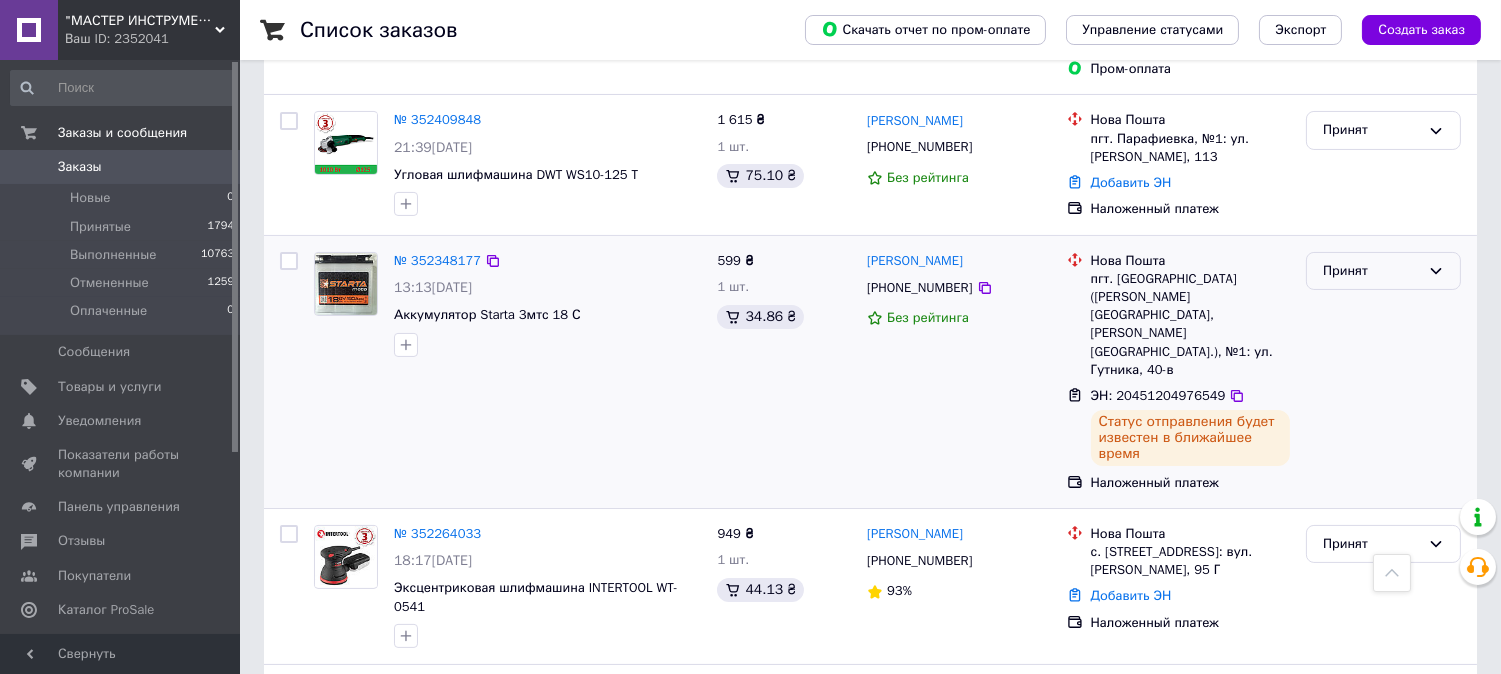 click 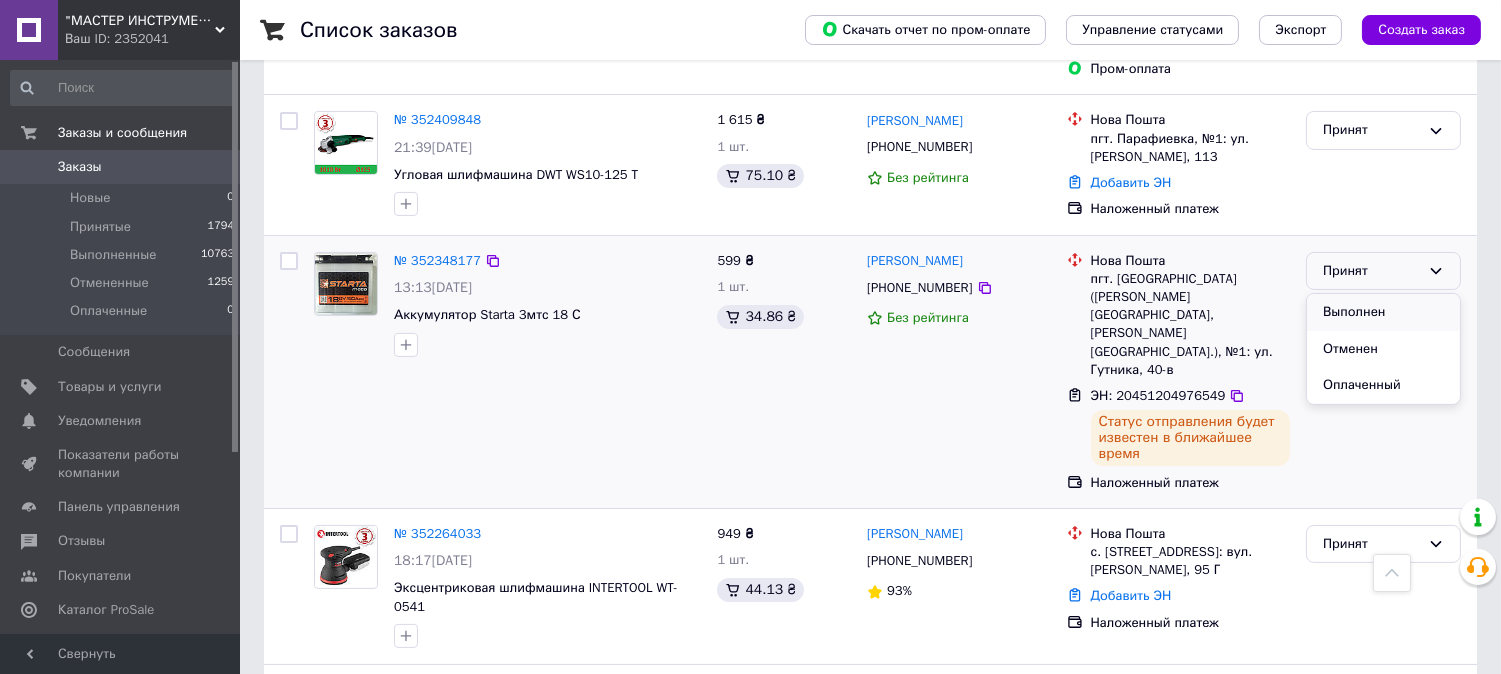 click on "Выполнен" at bounding box center [1383, 312] 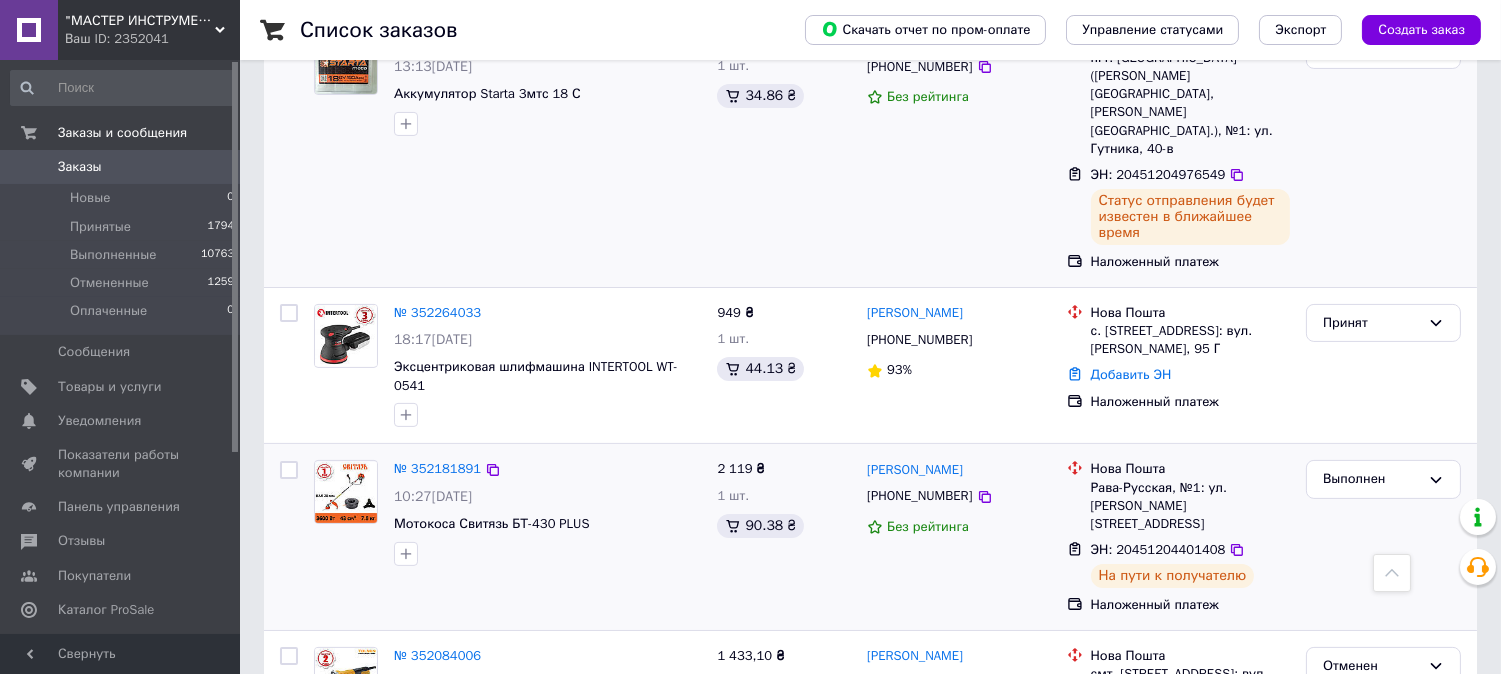 scroll, scrollTop: 888, scrollLeft: 0, axis: vertical 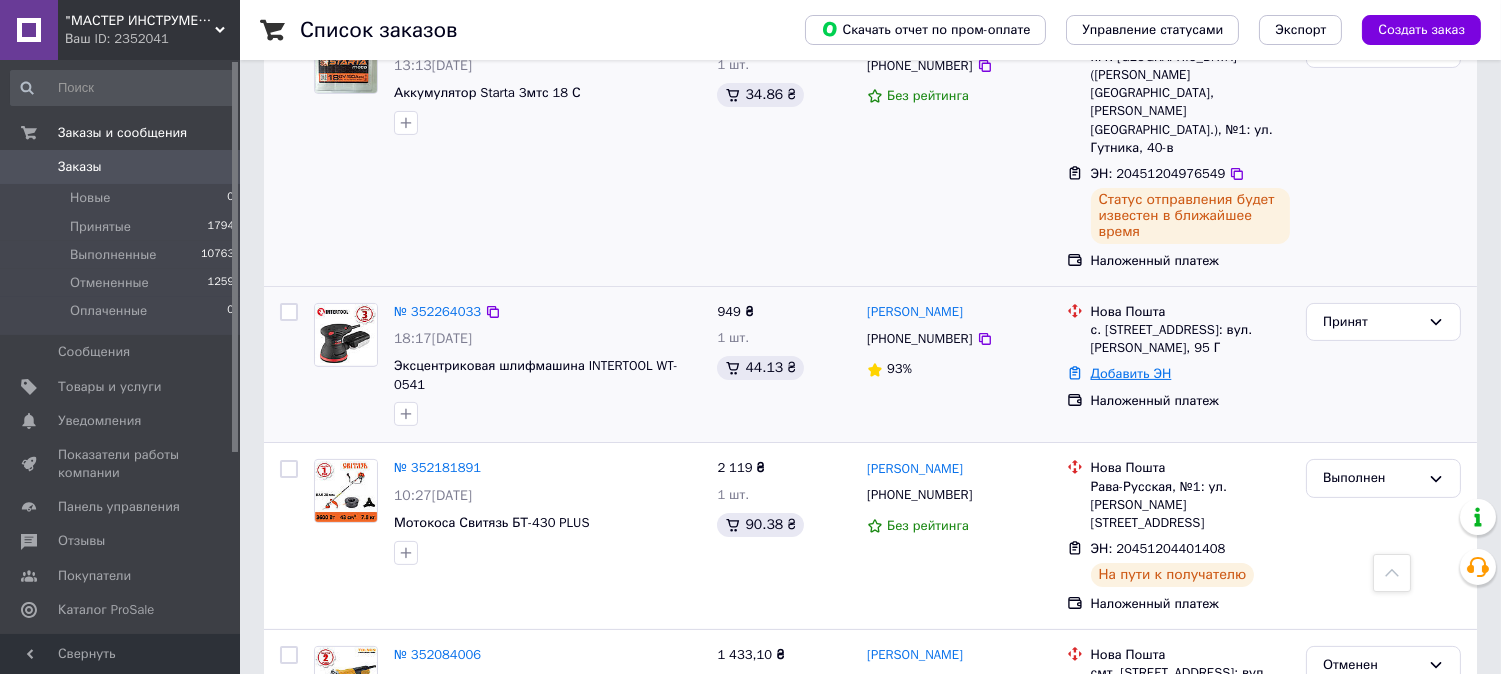 click on "Добавить ЭН" at bounding box center (1131, 373) 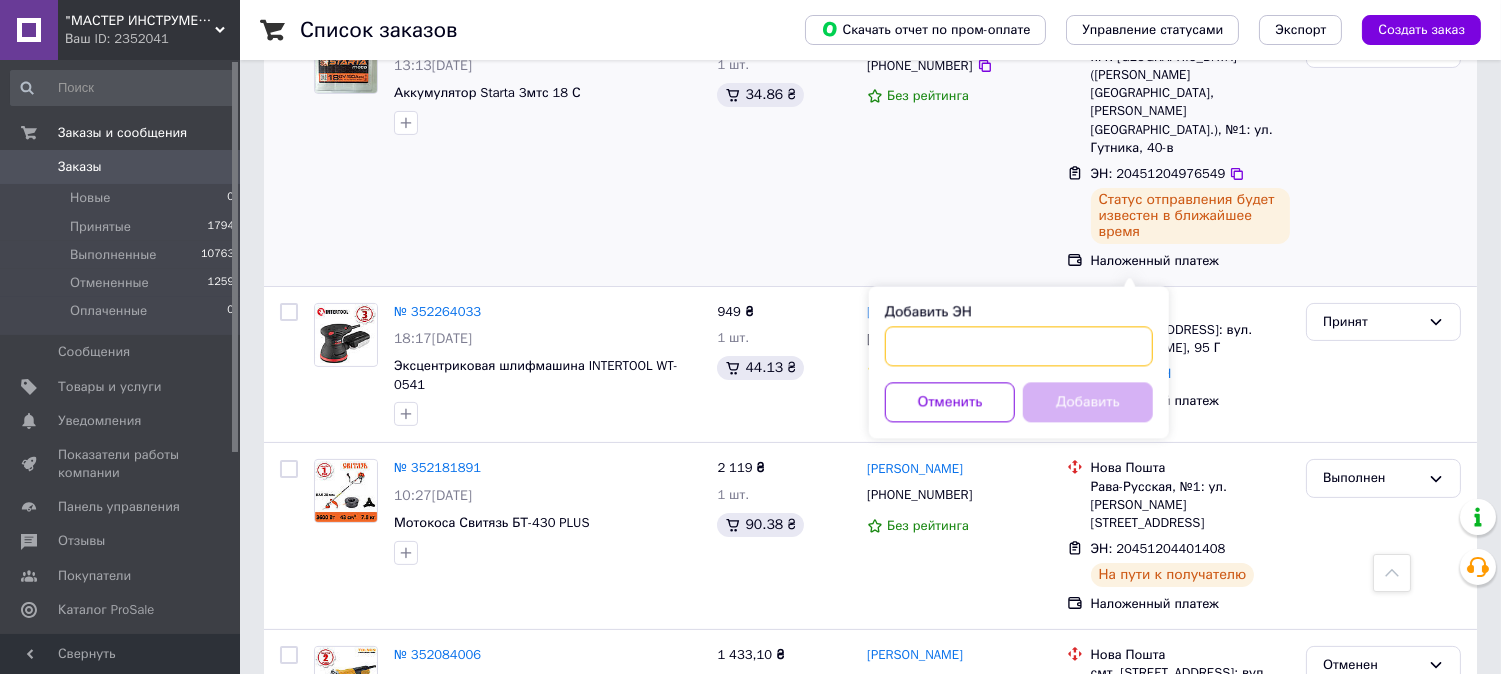 click on "Добавить ЭН" at bounding box center [1019, 346] 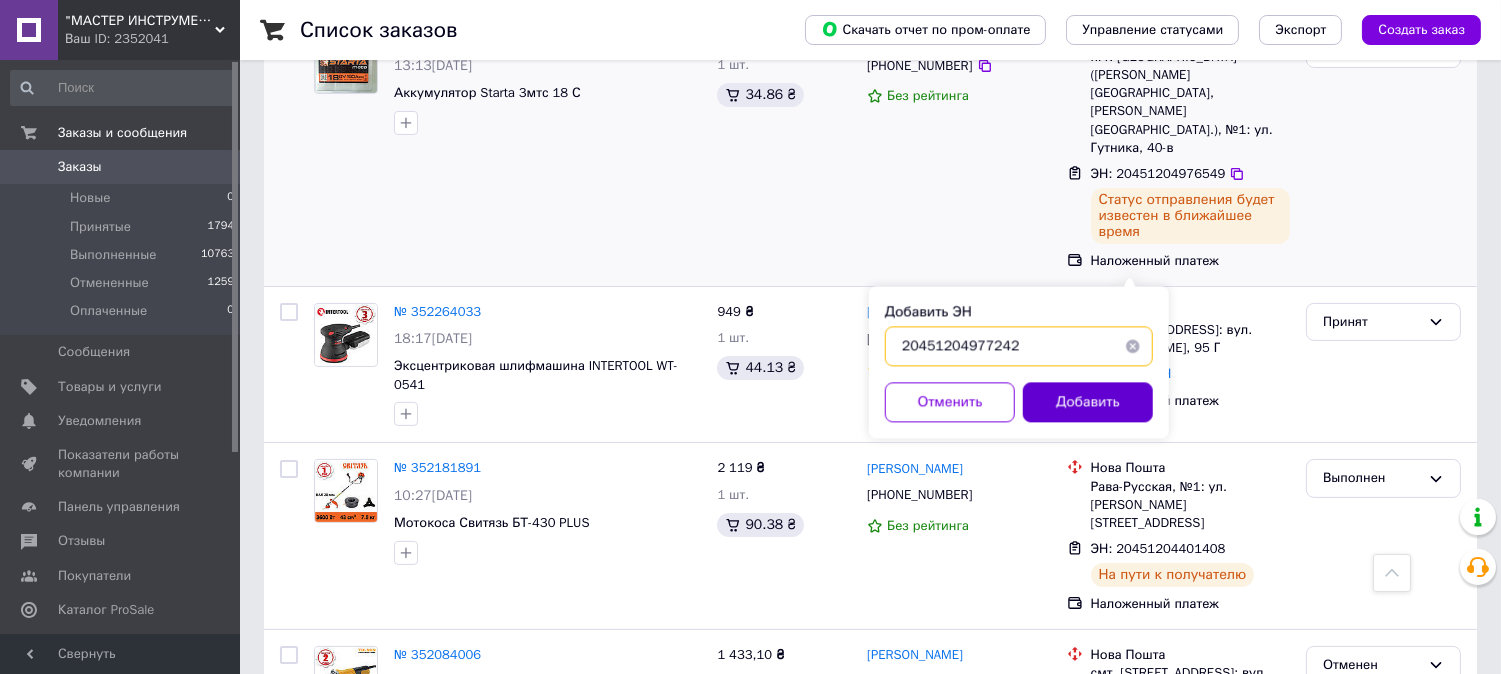 type on "20451204977242" 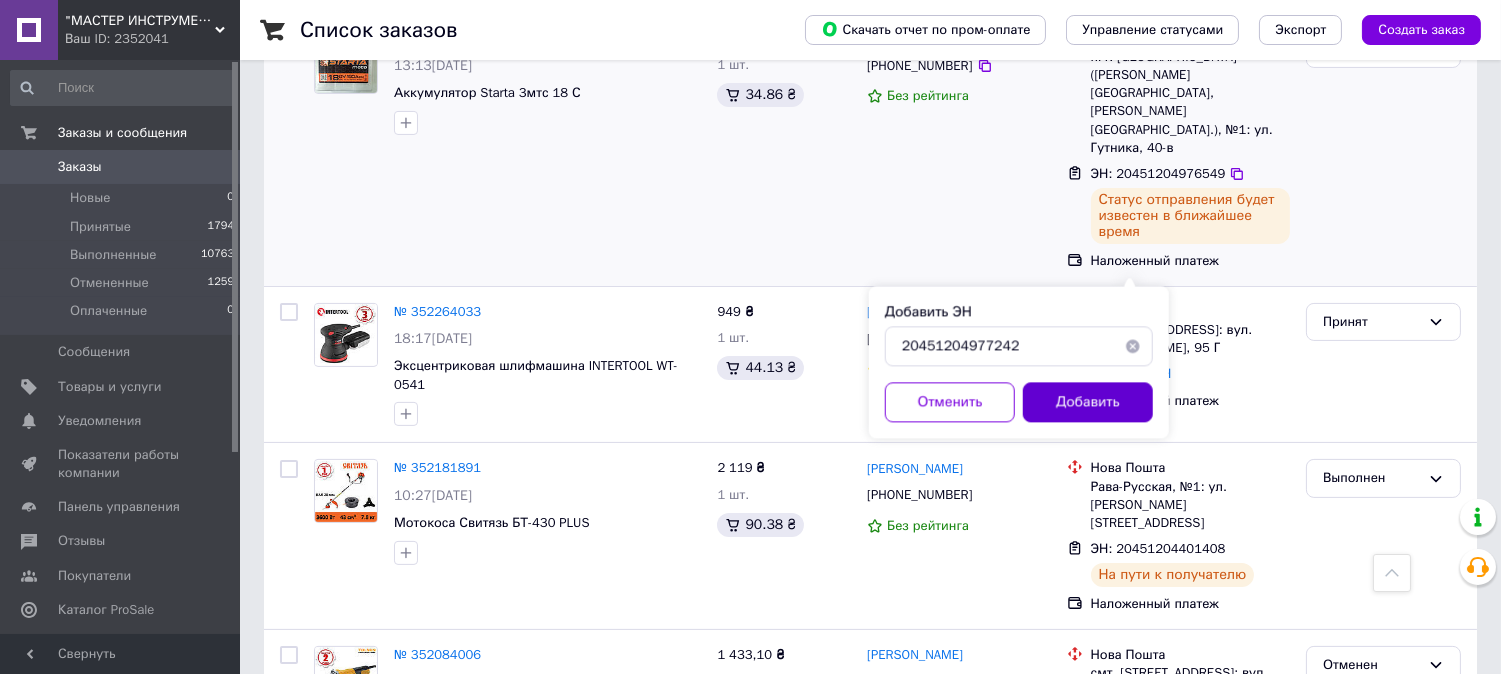 click on "Добавить" at bounding box center [1088, 402] 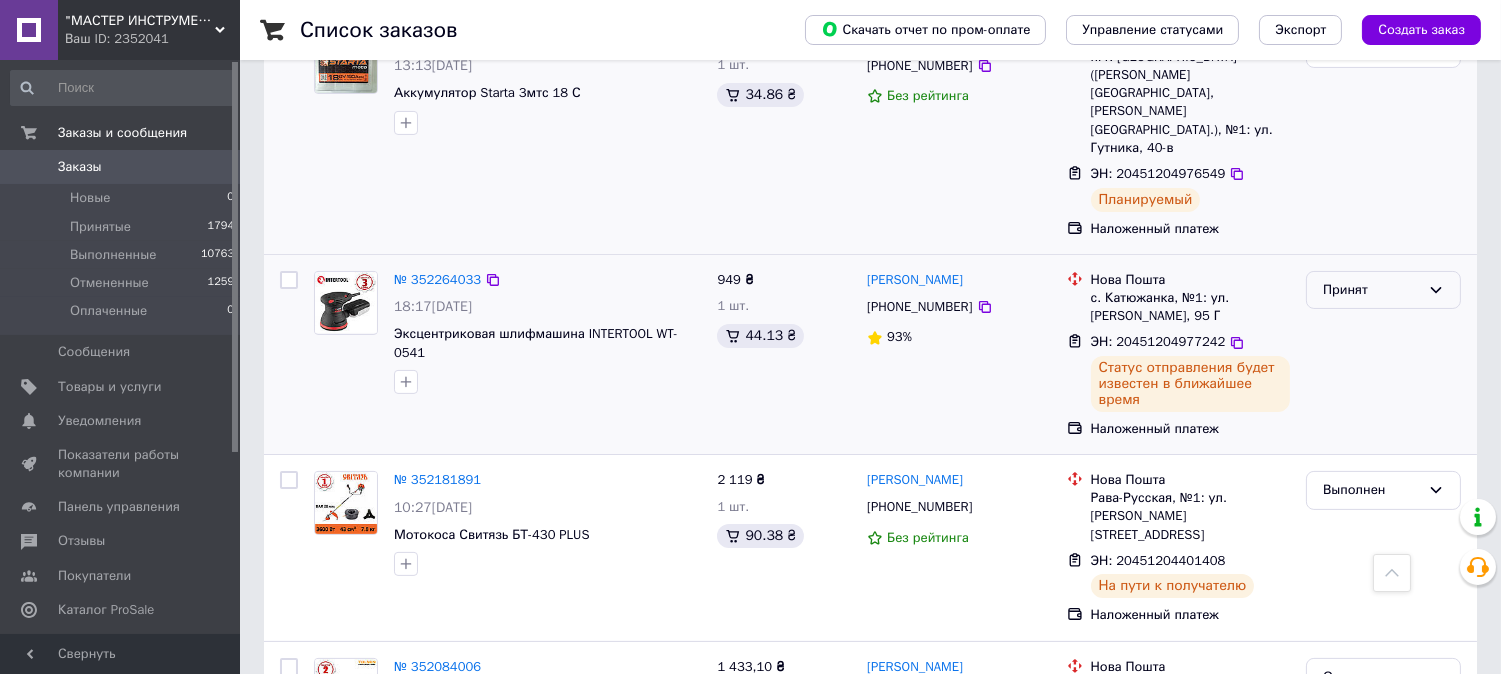 click on "Принят" at bounding box center (1383, 290) 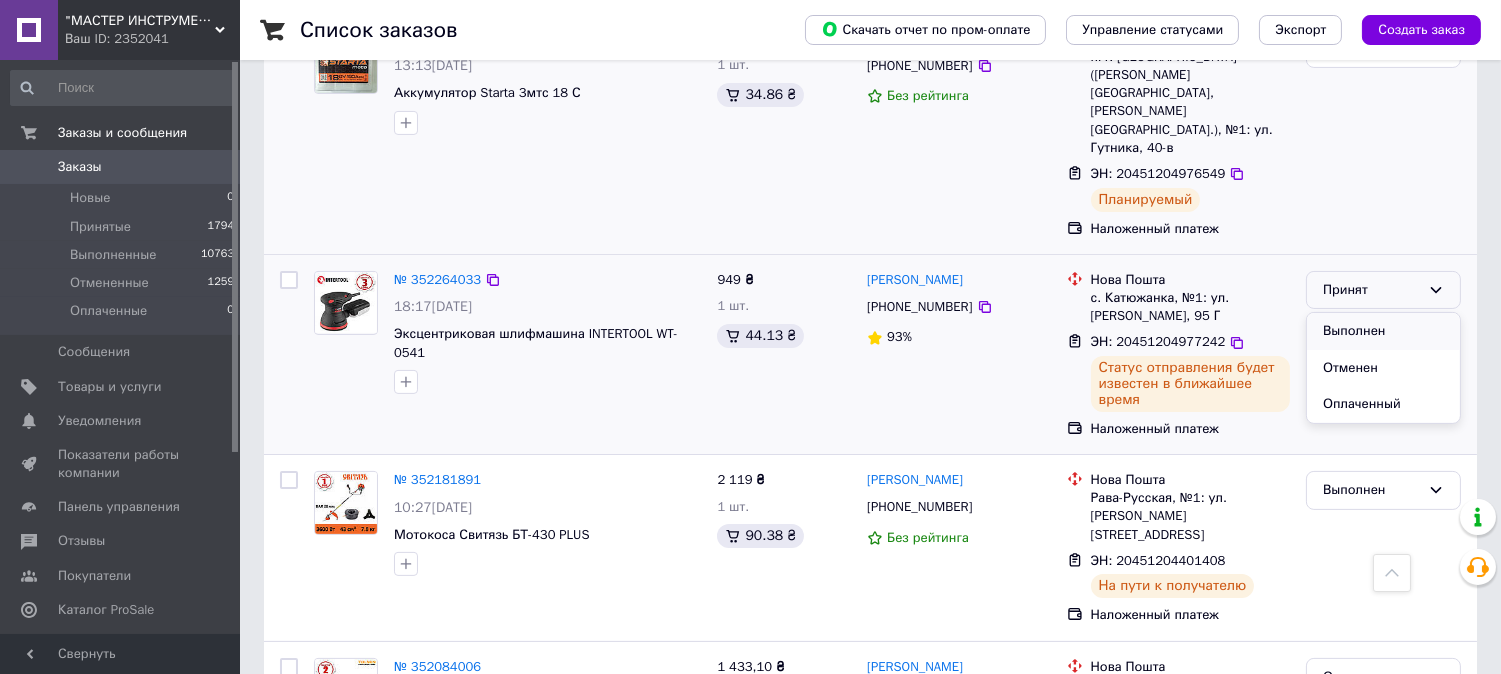 click on "Выполнен" at bounding box center [1383, 331] 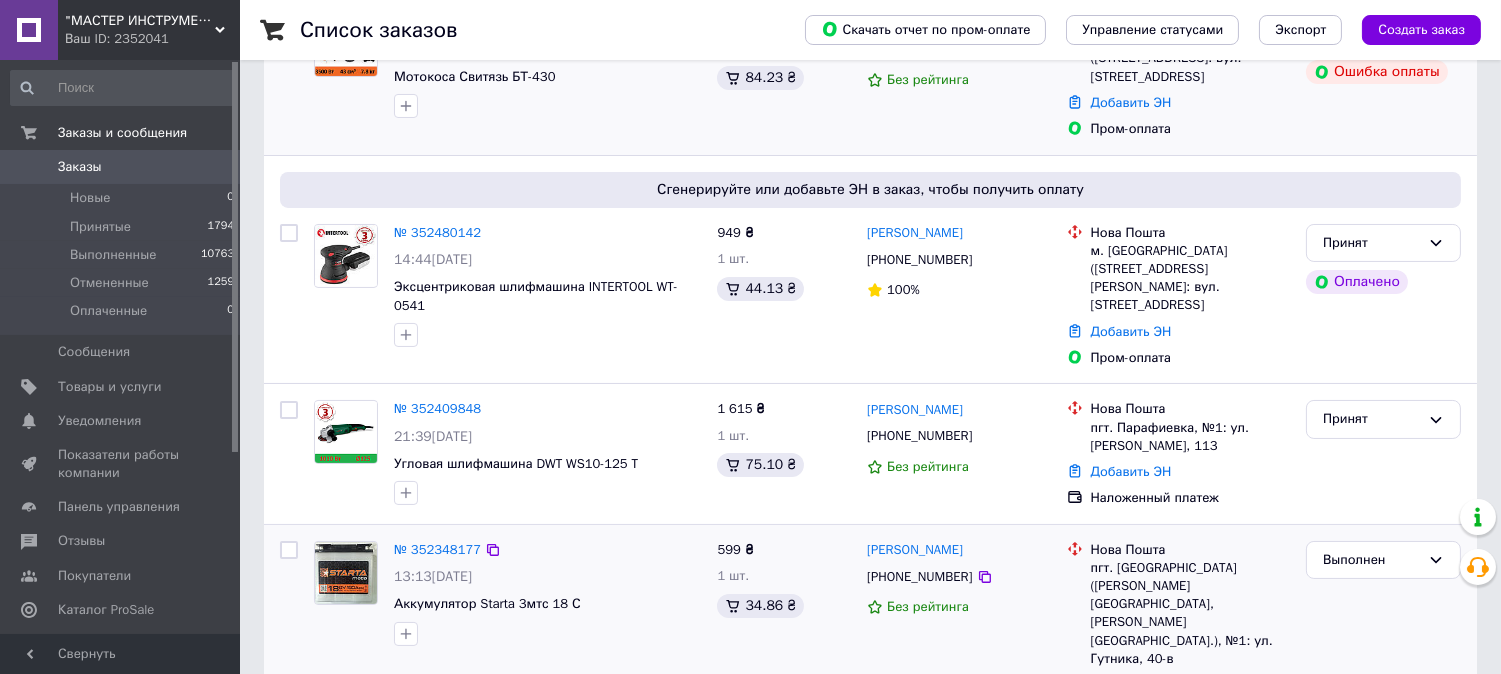 scroll, scrollTop: 444, scrollLeft: 0, axis: vertical 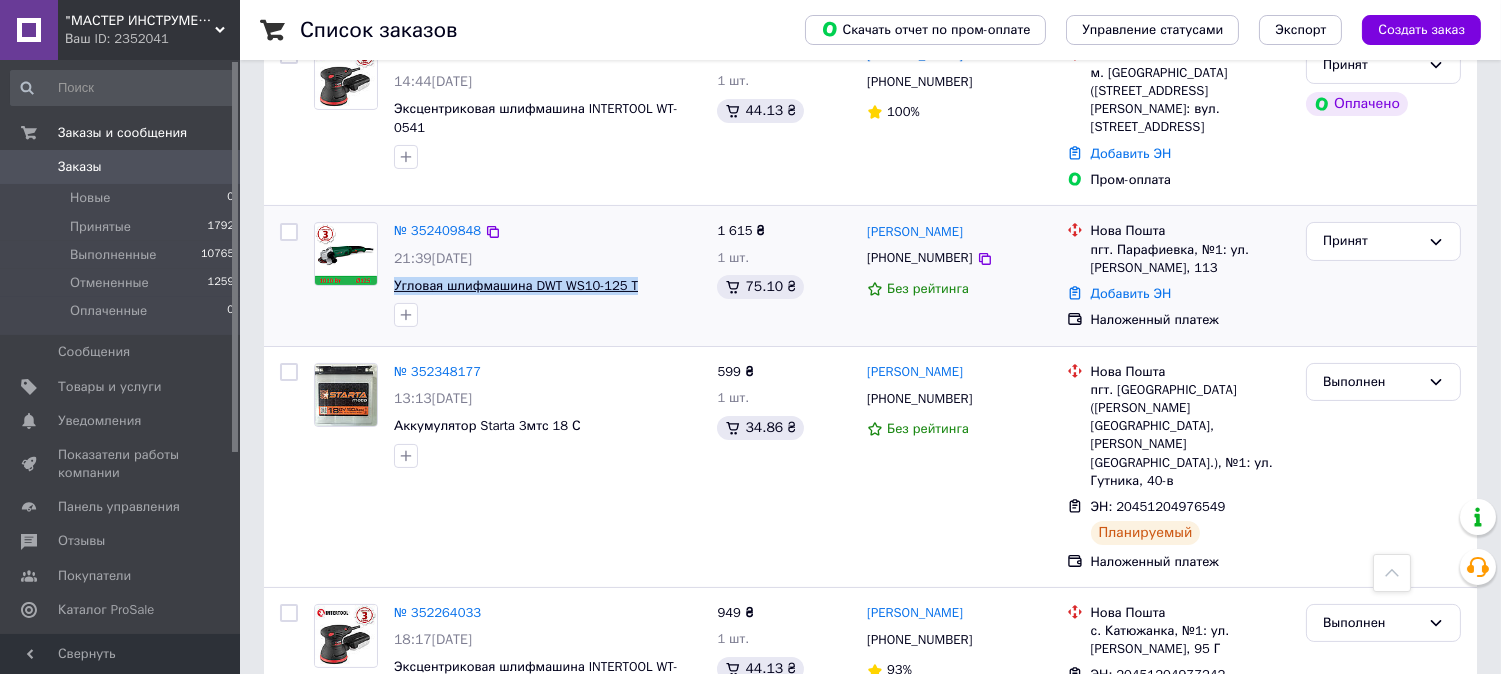 drag, startPoint x: 656, startPoint y: 227, endPoint x: 395, endPoint y: 234, distance: 261.09384 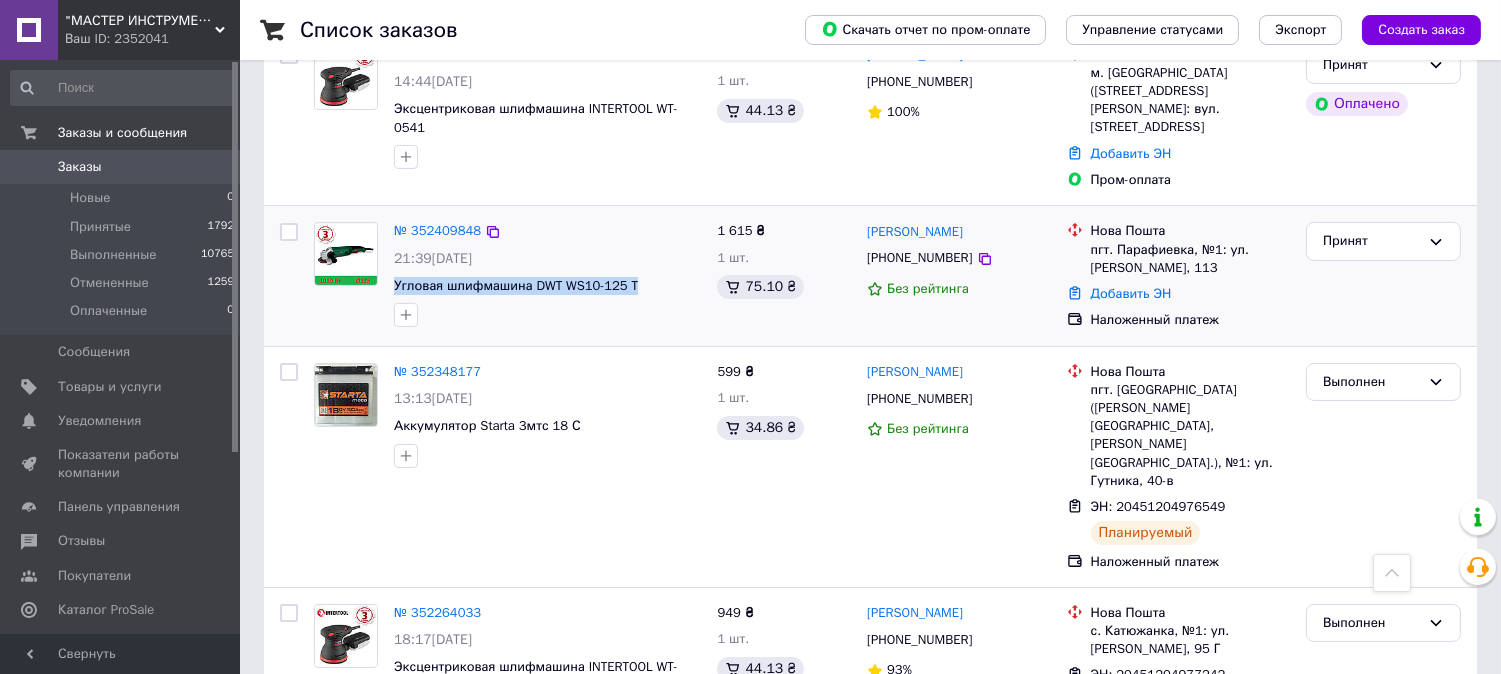 copy on "Угловая шлифмашина DWT WS10-125 T" 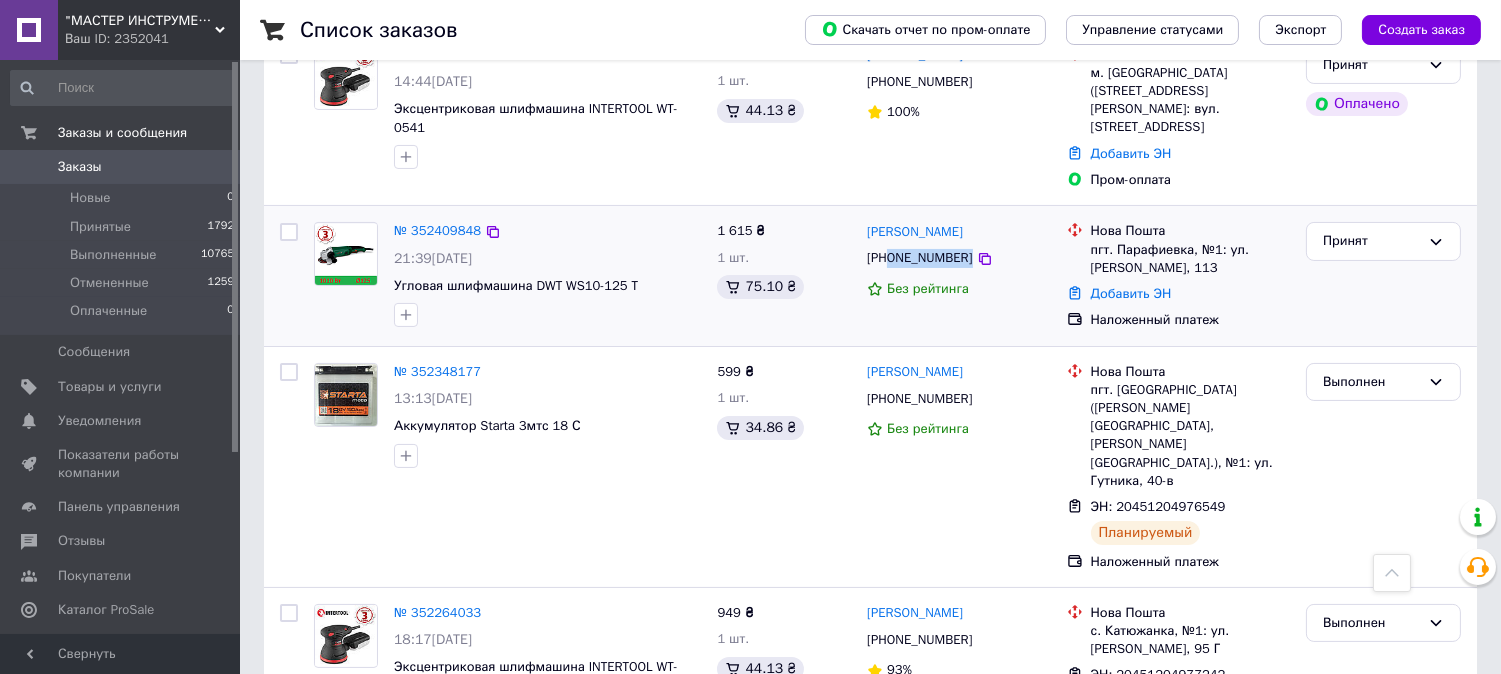drag, startPoint x: 1004, startPoint y: 208, endPoint x: 893, endPoint y: 210, distance: 111.01801 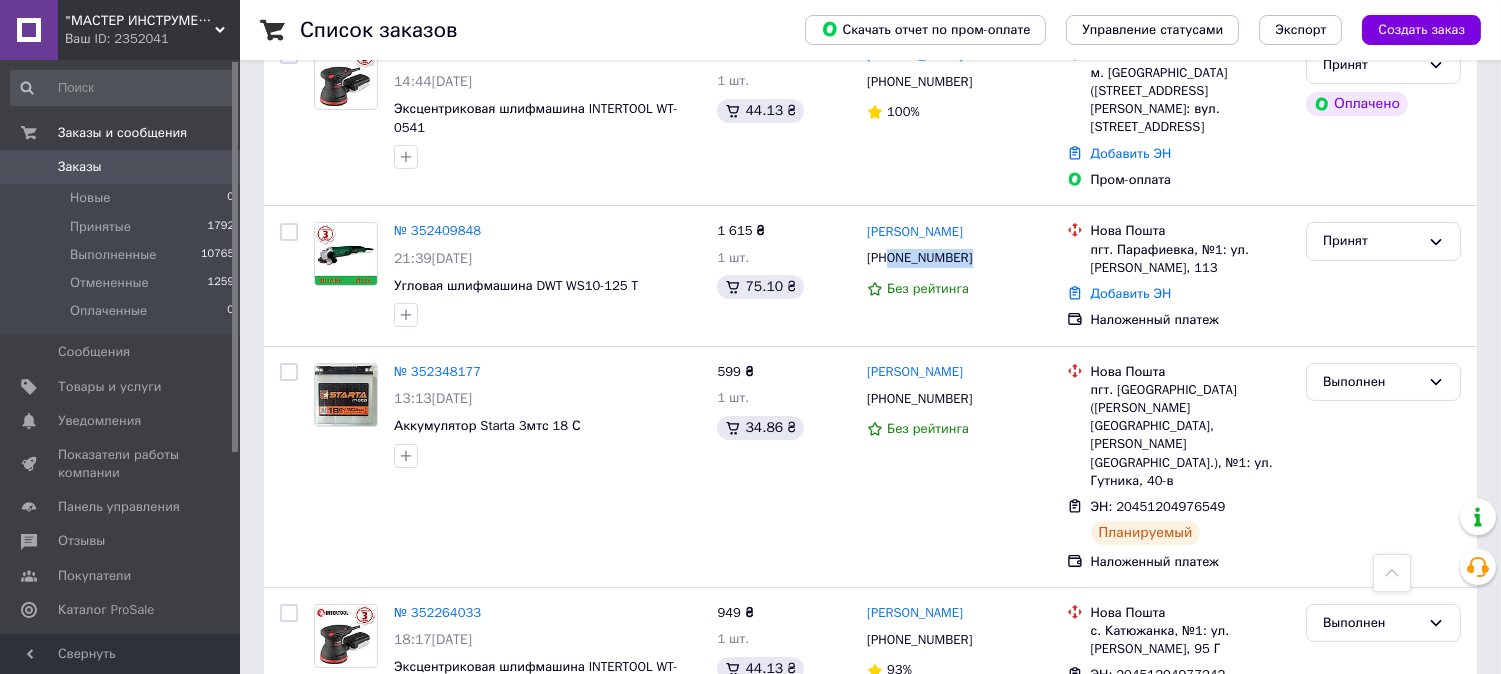 copy on "0668921765" 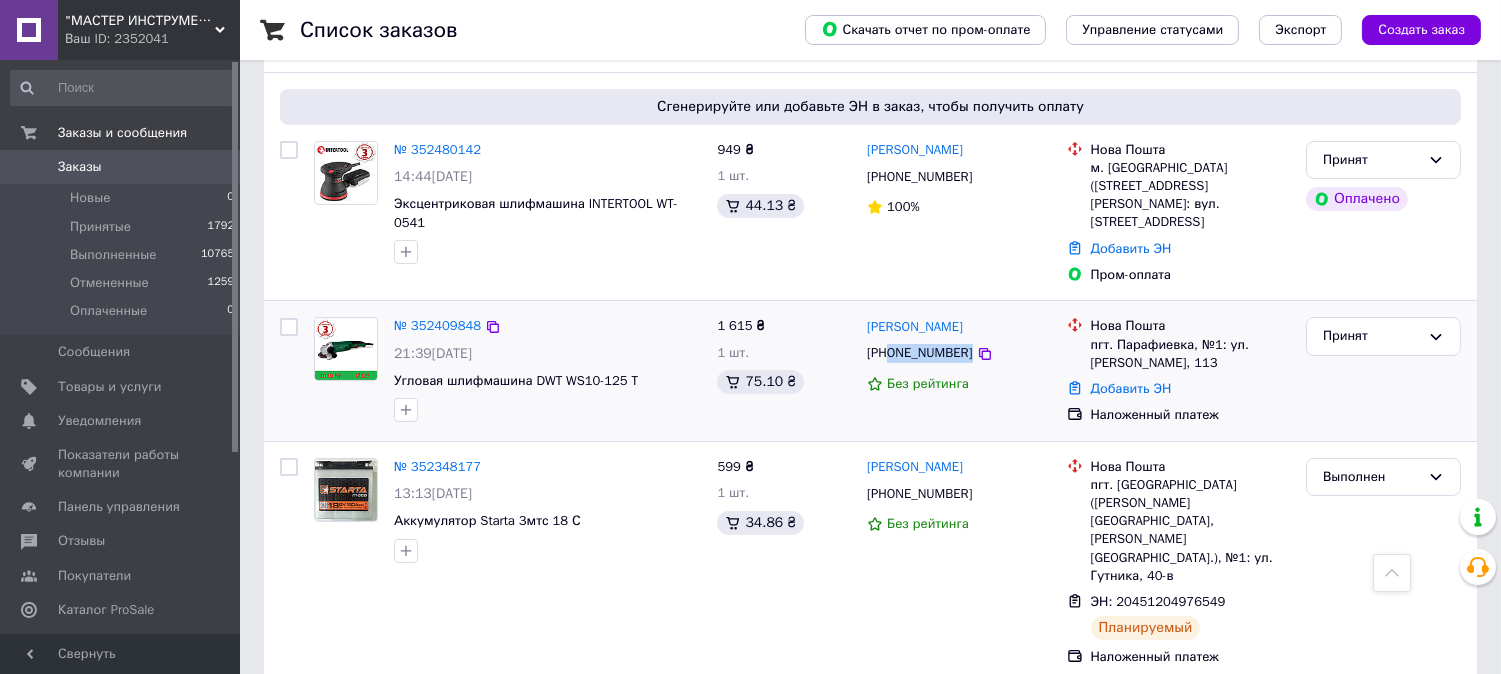 scroll, scrollTop: 333, scrollLeft: 0, axis: vertical 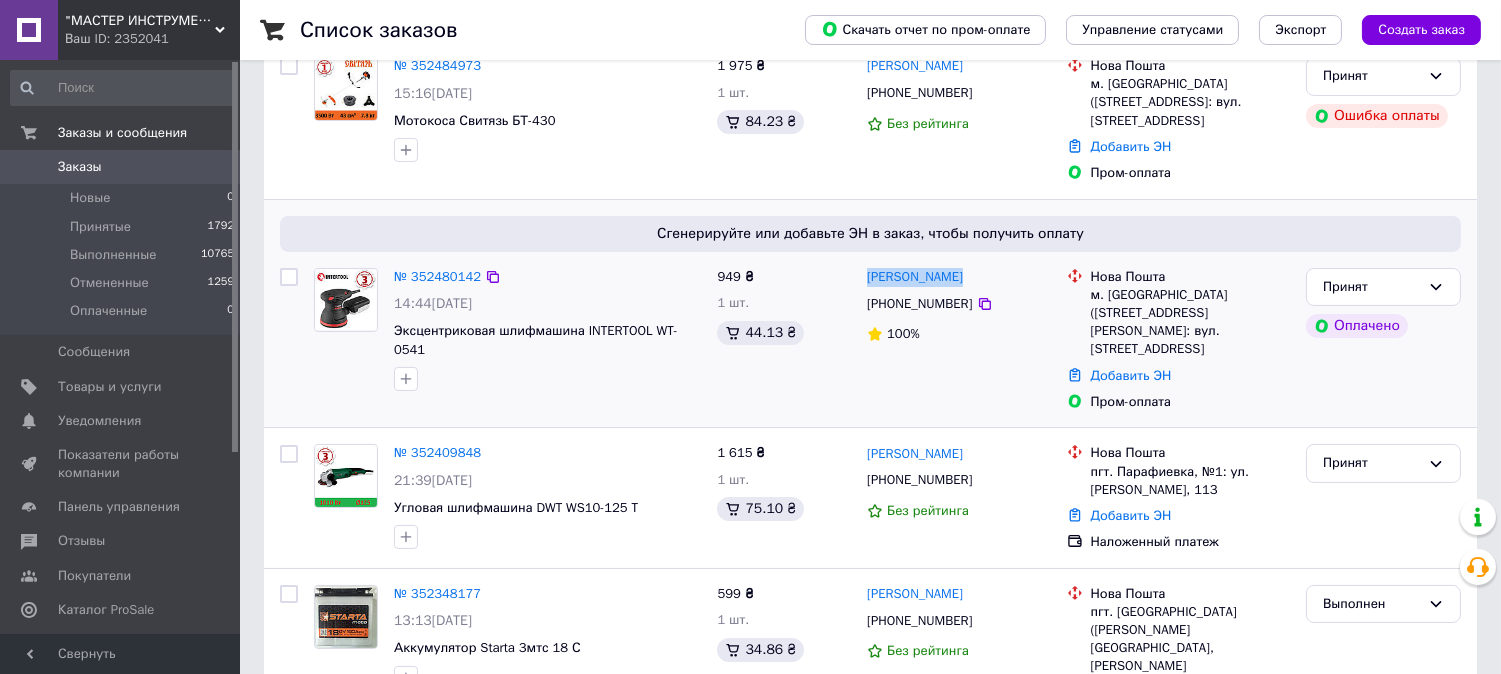 drag, startPoint x: 975, startPoint y: 233, endPoint x: 862, endPoint y: 238, distance: 113.110565 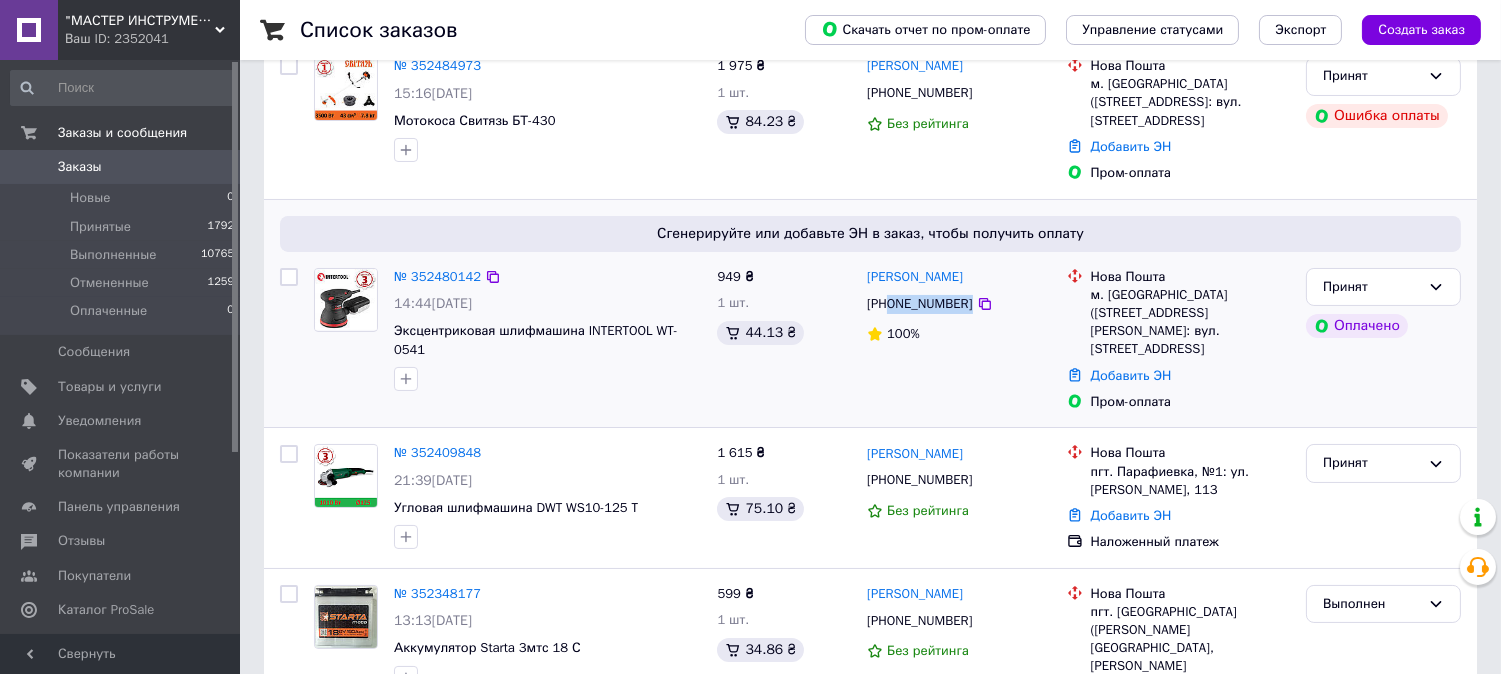 drag, startPoint x: 998, startPoint y: 270, endPoint x: 890, endPoint y: 275, distance: 108.11568 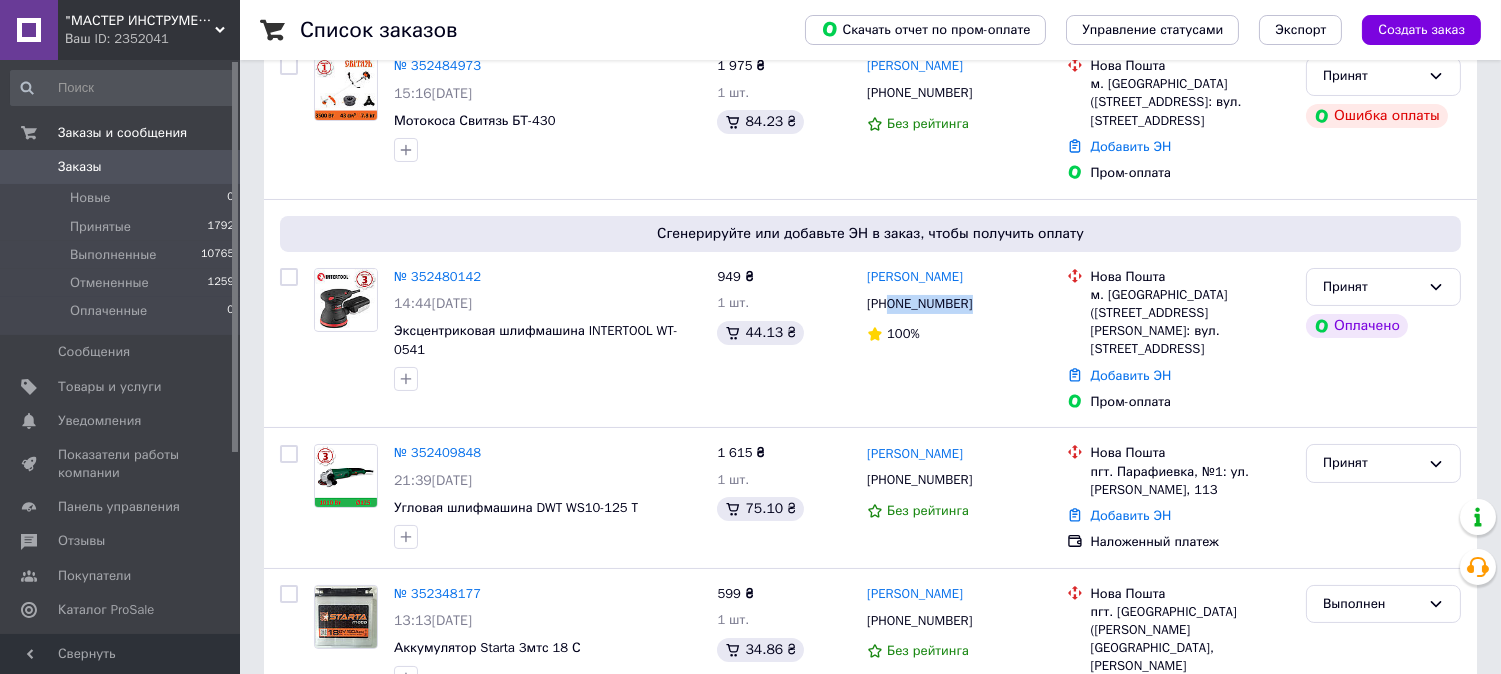 copy on "0686774590" 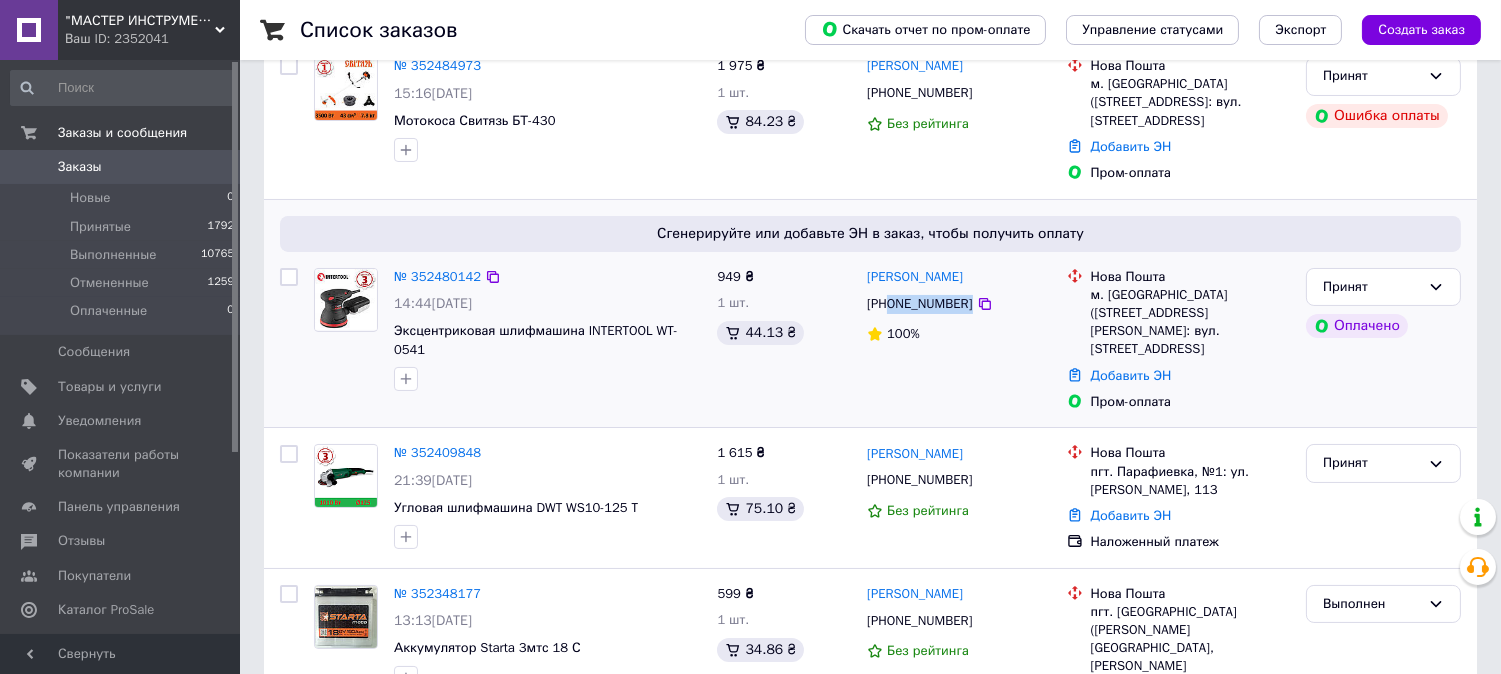 drag, startPoint x: 1223, startPoint y: 295, endPoint x: 1088, endPoint y: 257, distance: 140.24622 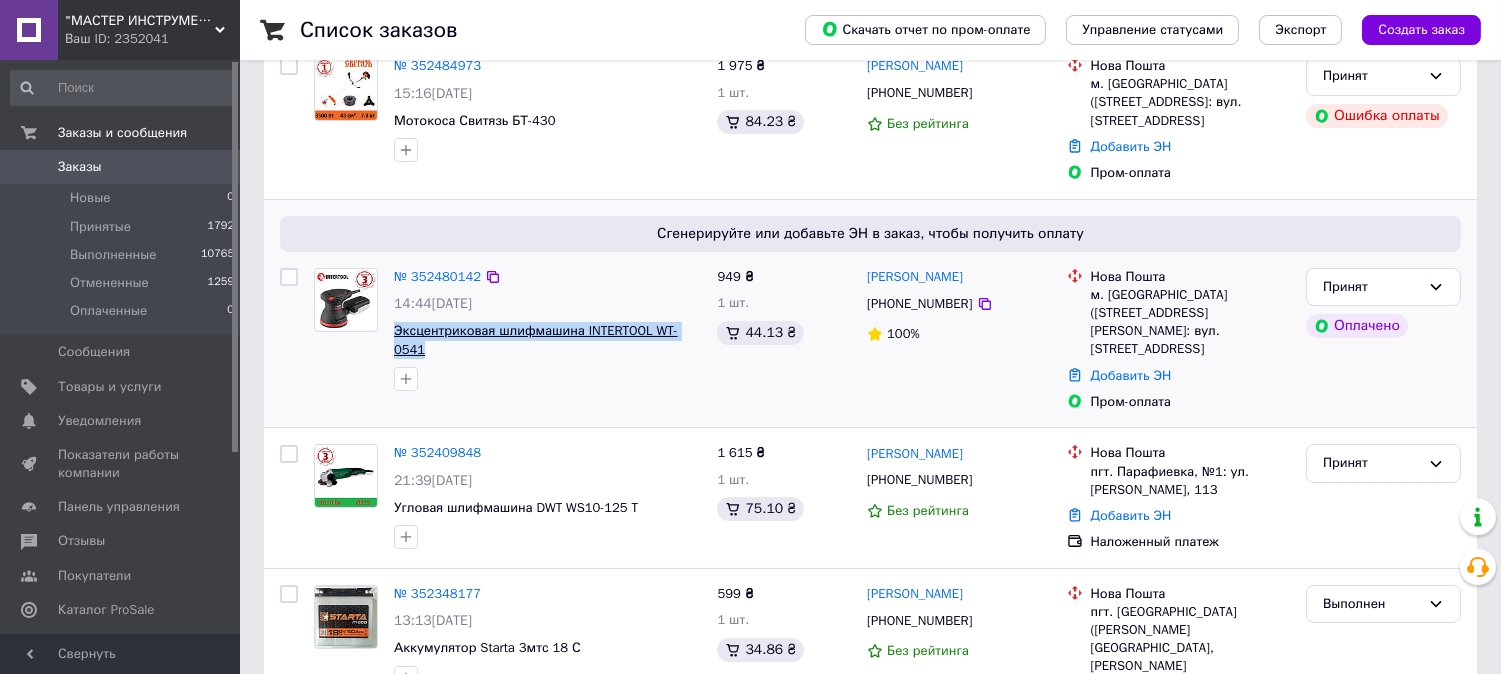 drag, startPoint x: 702, startPoint y: 294, endPoint x: 395, endPoint y: 297, distance: 307.01465 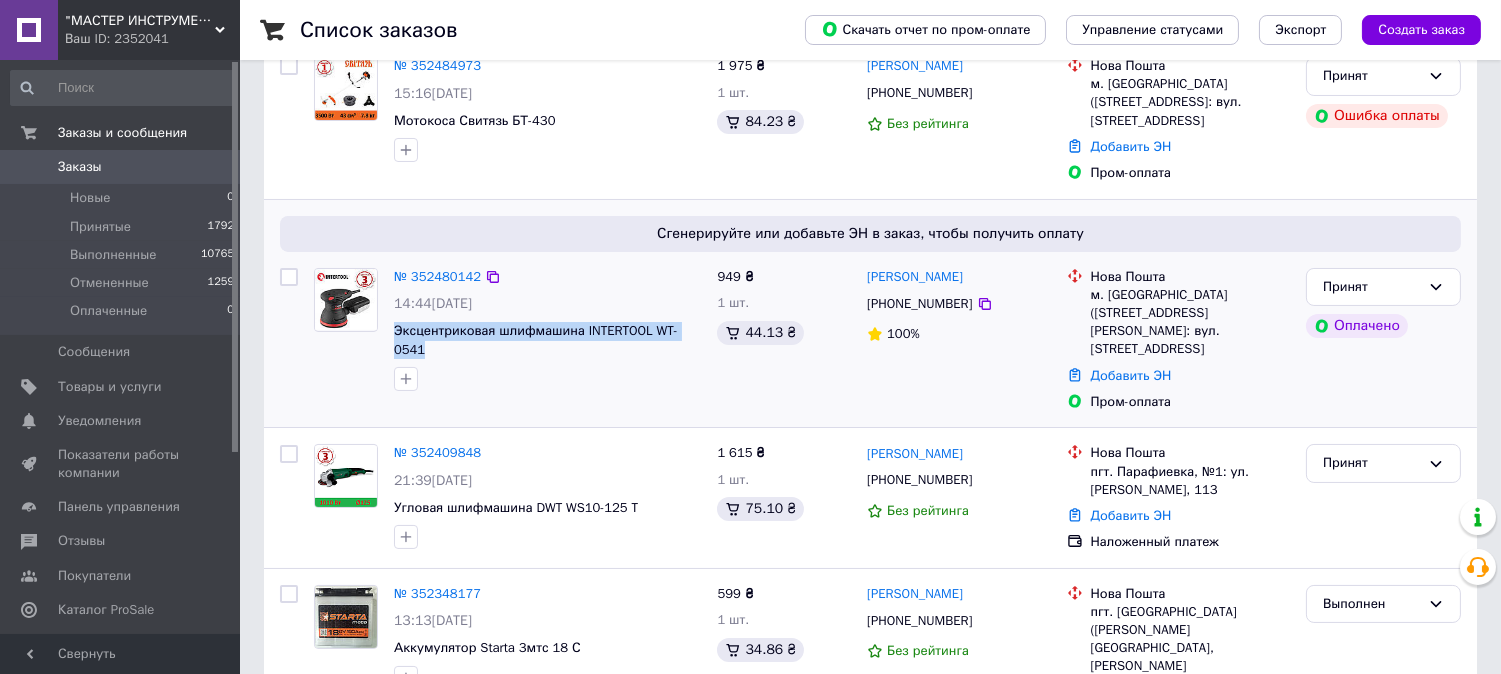 copy on "Эксцентриковая шлифмашина INTERTOOL WT-0541" 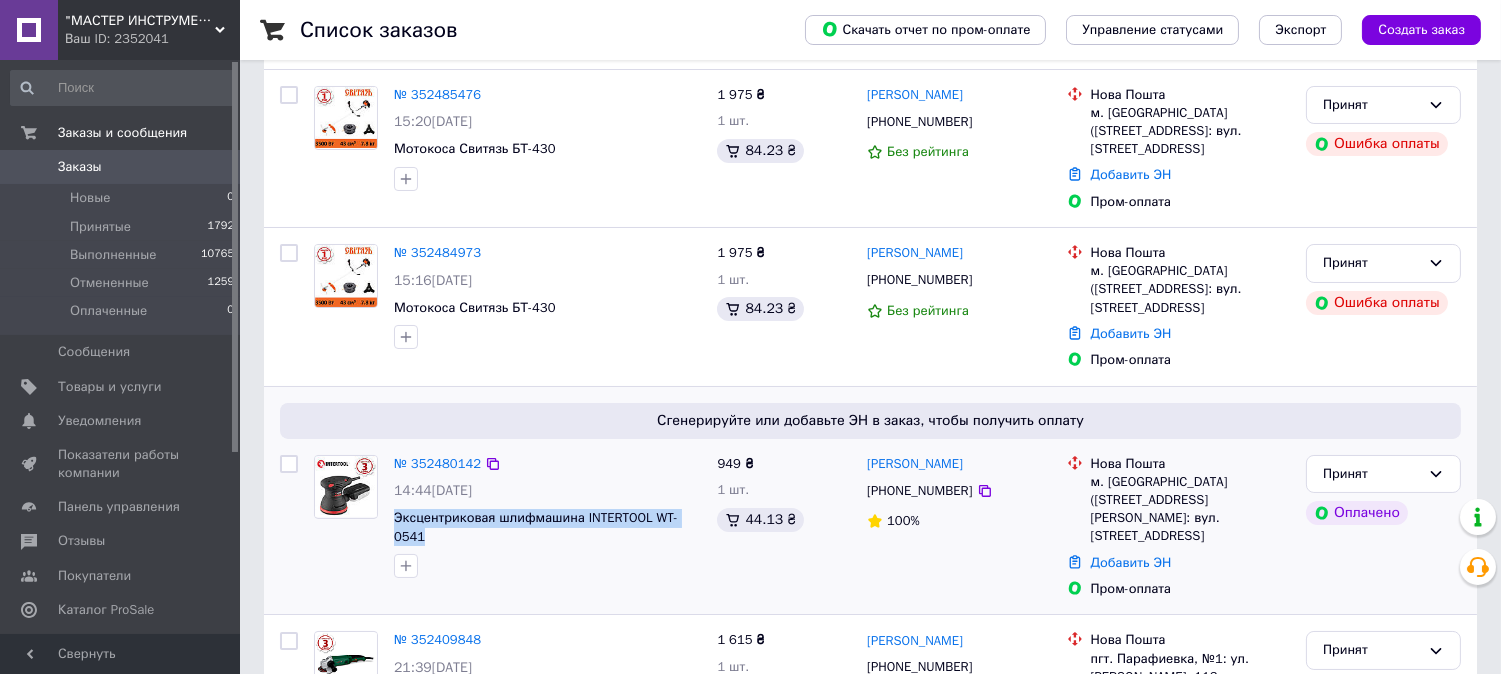 scroll, scrollTop: 111, scrollLeft: 0, axis: vertical 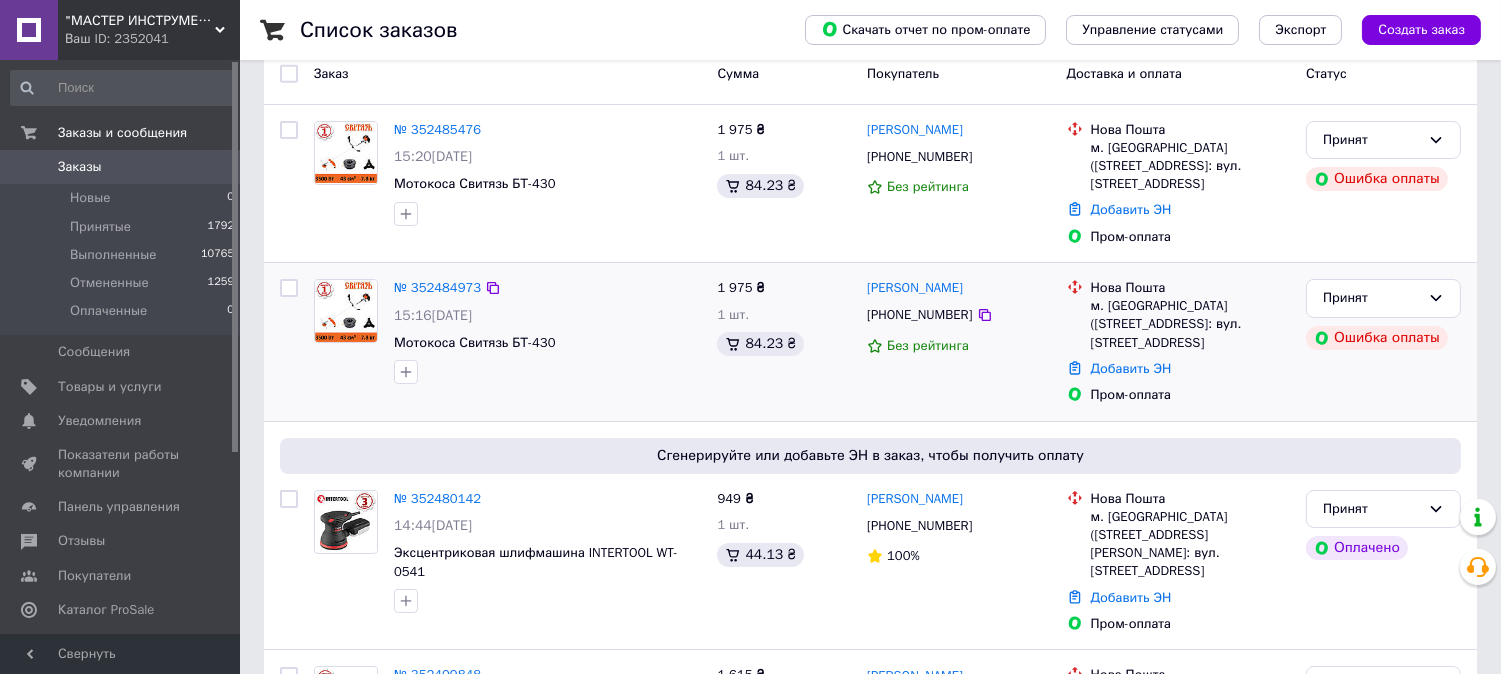 click at bounding box center [547, 372] 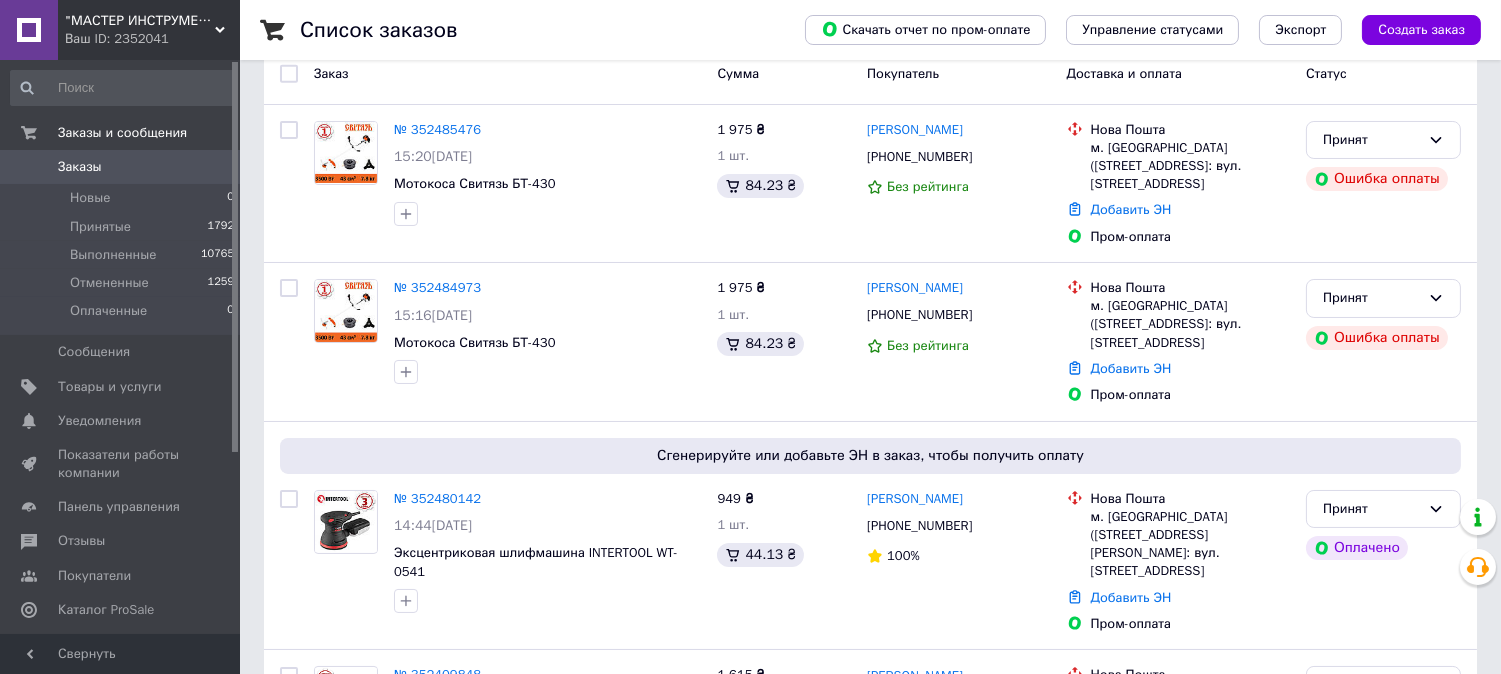 click on "Ваш ID: 2352041" at bounding box center [152, 39] 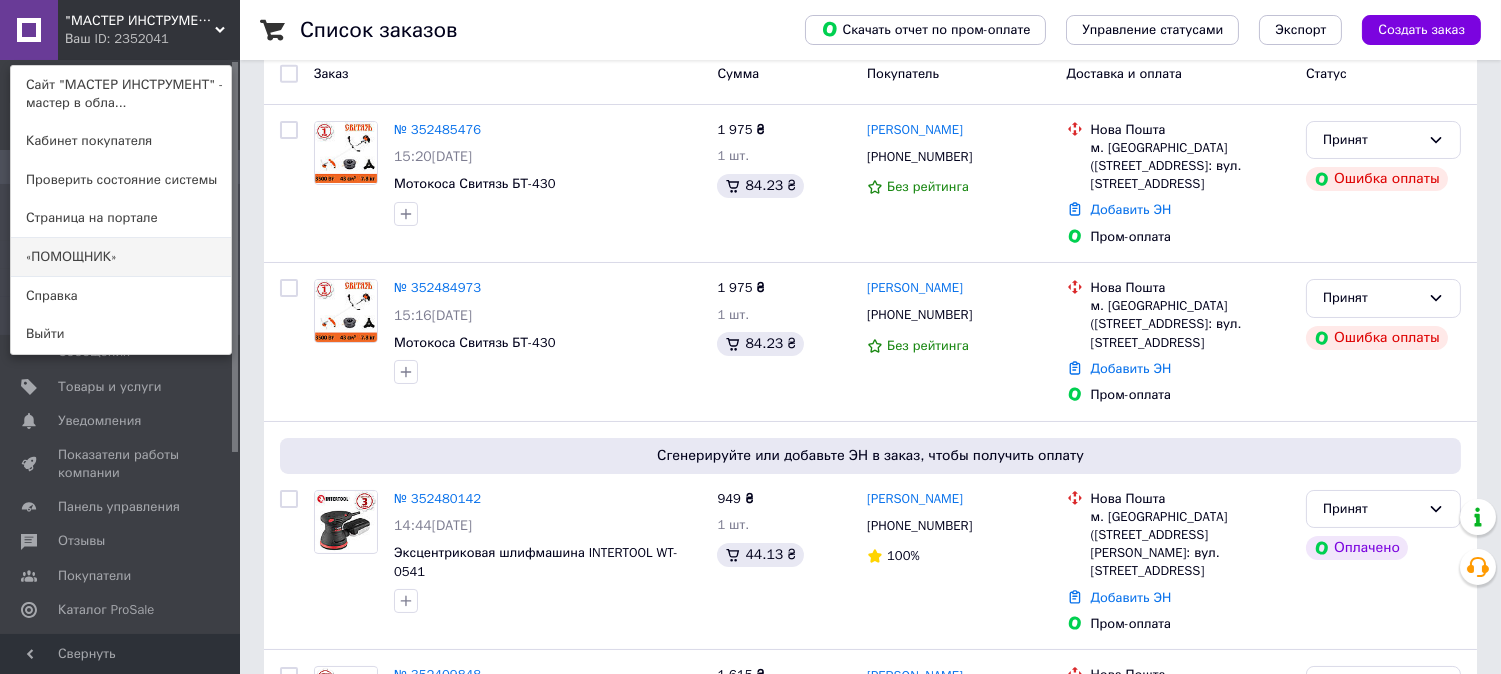 click on "«ПОМОЩНИК»" at bounding box center (121, 257) 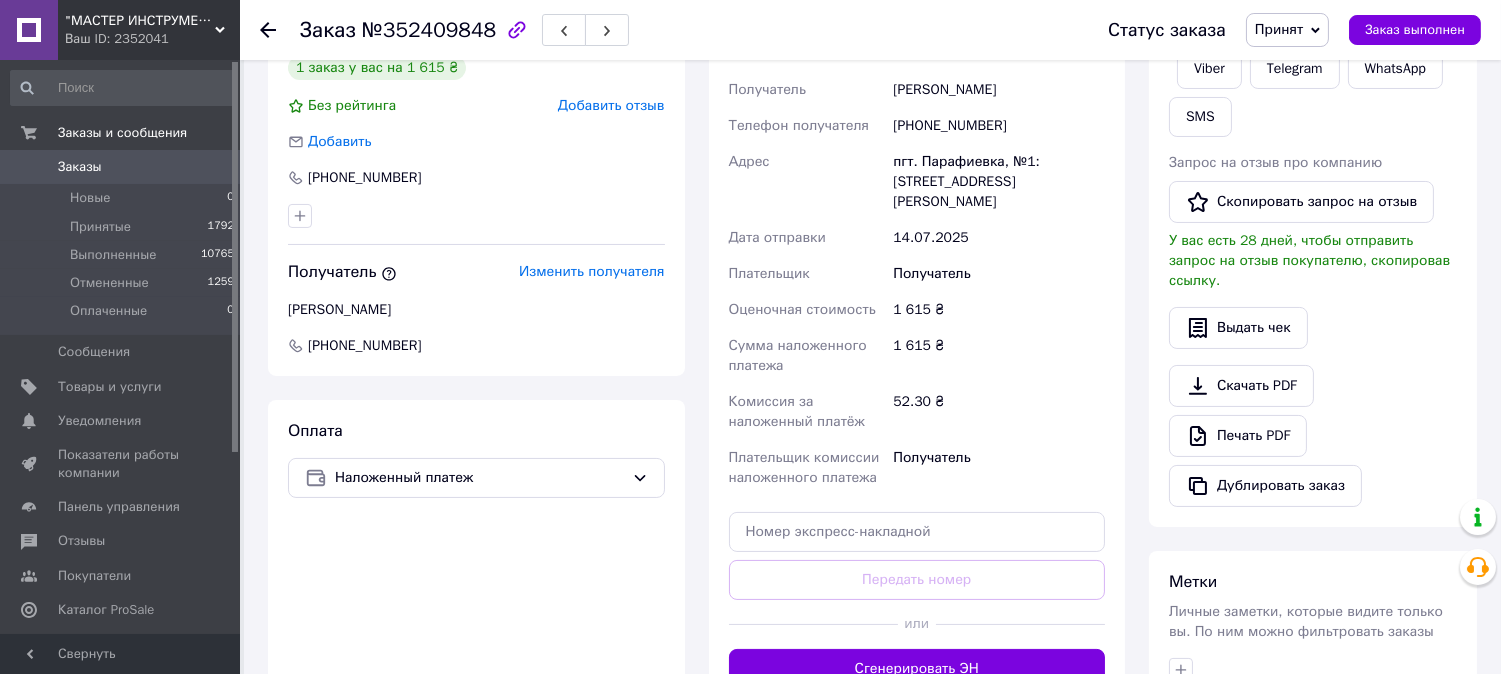 scroll, scrollTop: 444, scrollLeft: 0, axis: vertical 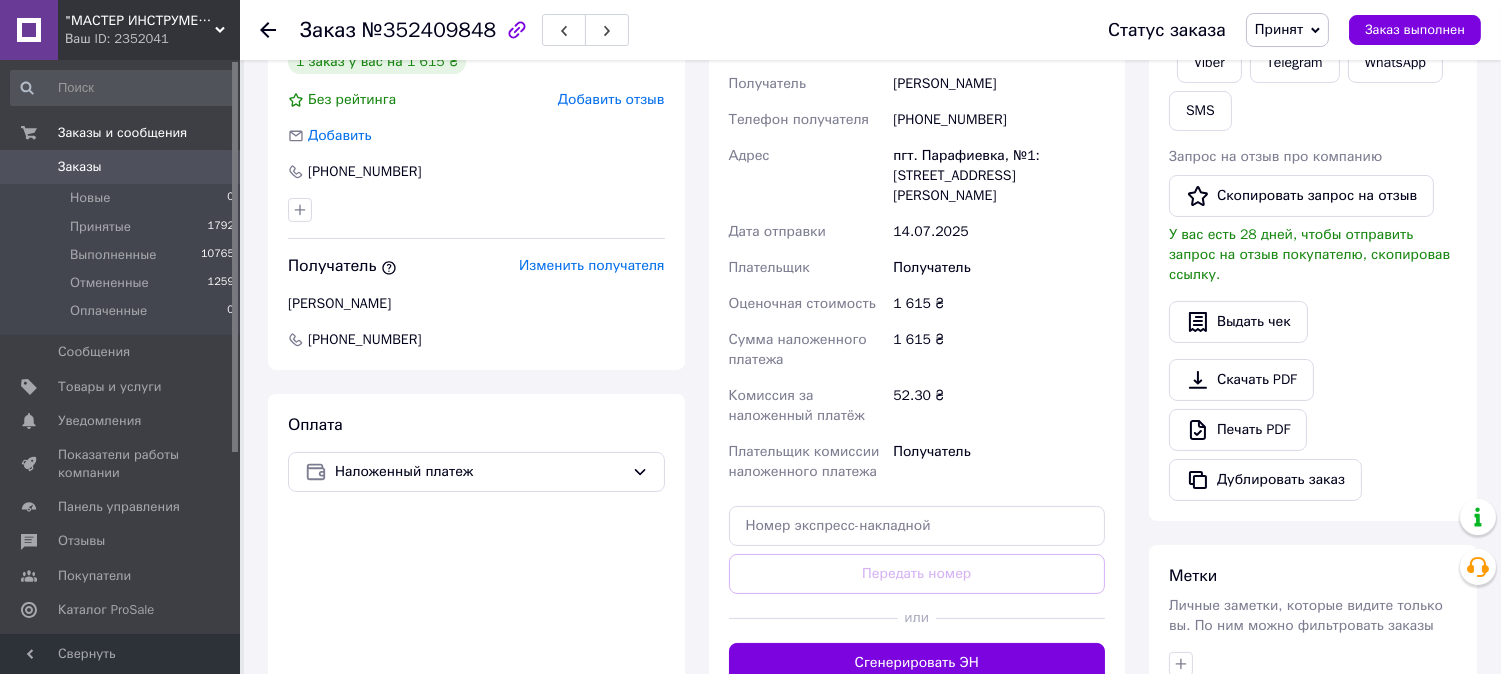 drag, startPoint x: 1033, startPoint y: 82, endPoint x: 942, endPoint y: 58, distance: 94.11163 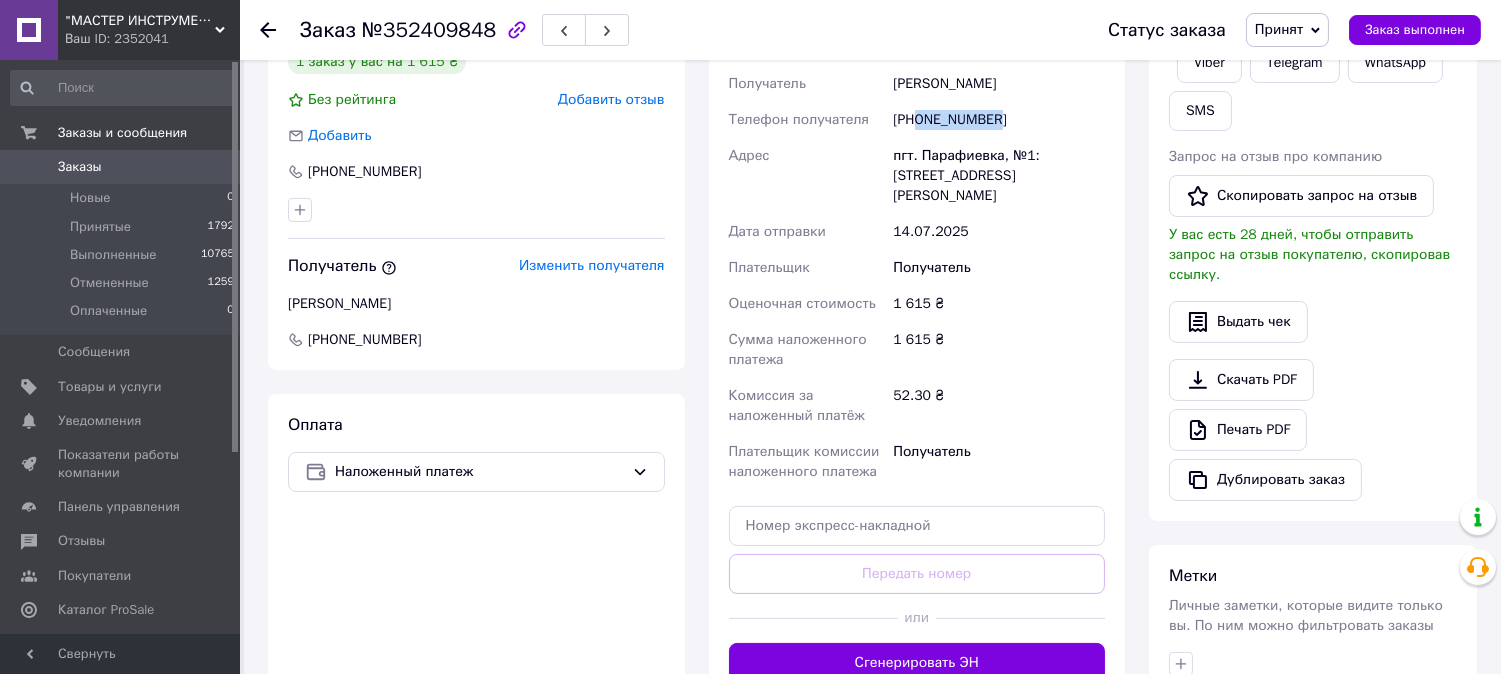 drag, startPoint x: 973, startPoint y: 115, endPoint x: 918, endPoint y: 118, distance: 55.081757 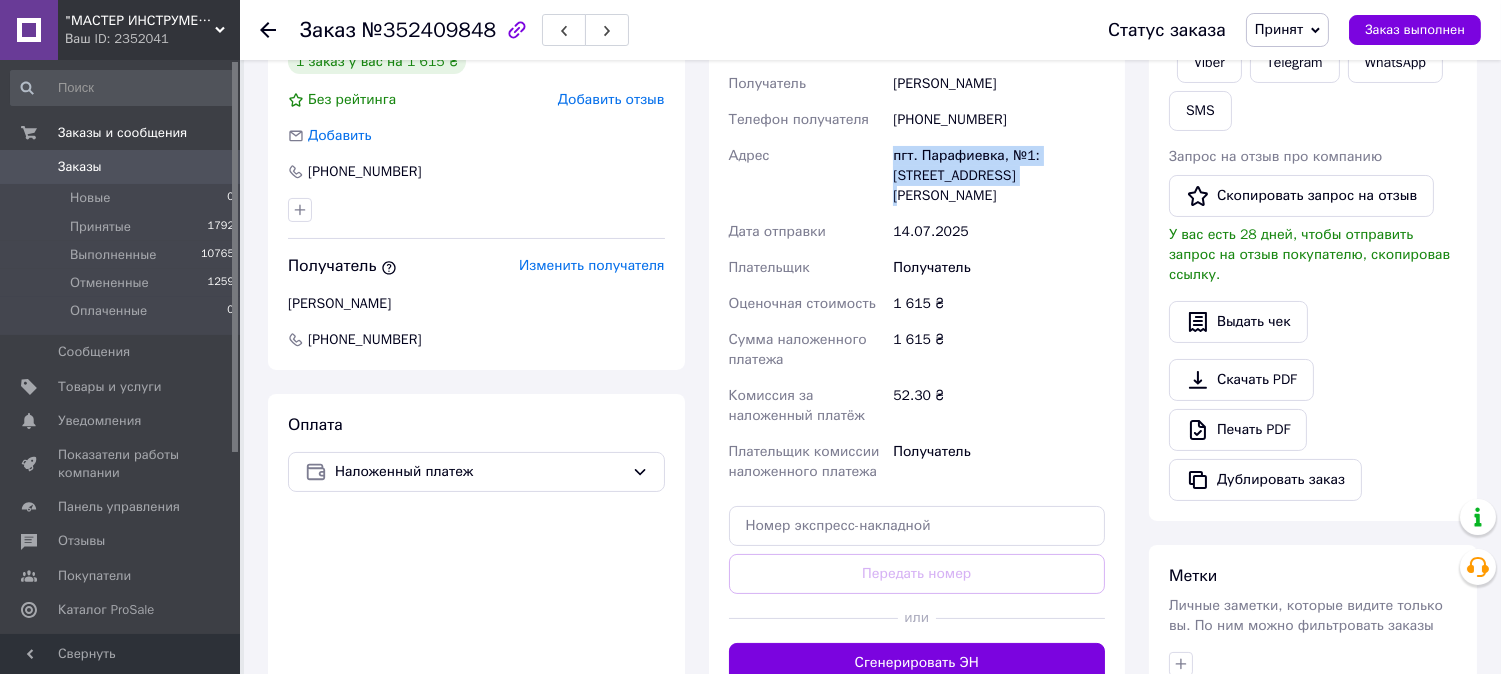 drag, startPoint x: 1003, startPoint y: 182, endPoint x: 875, endPoint y: 160, distance: 129.87686 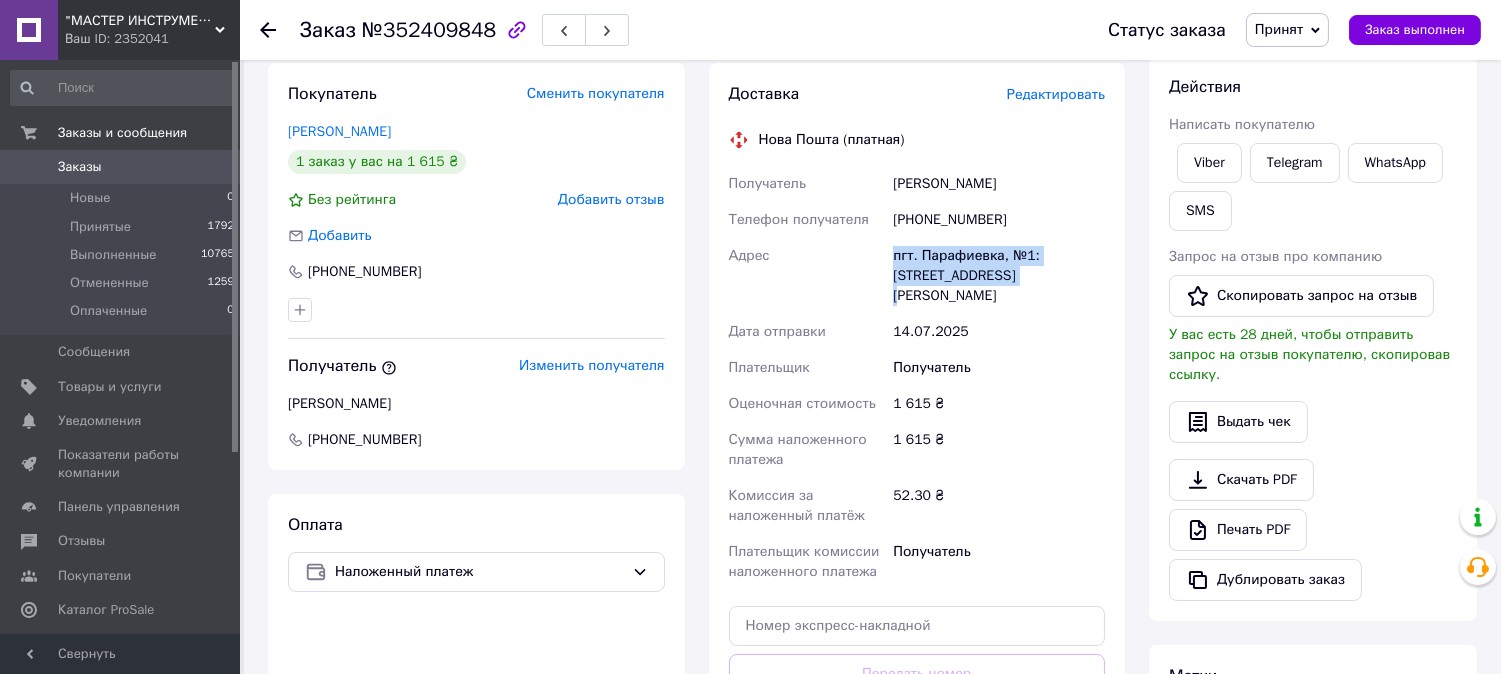 scroll, scrollTop: 333, scrollLeft: 0, axis: vertical 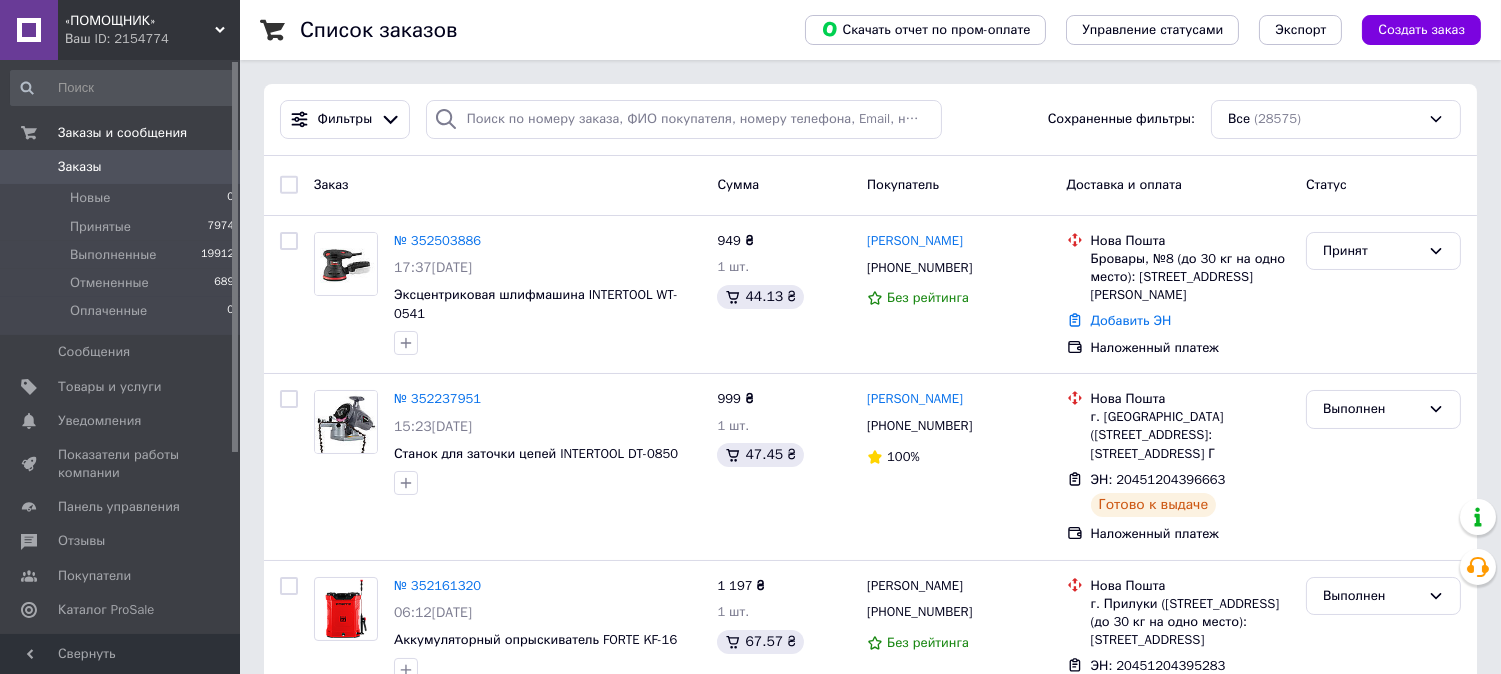 drag, startPoint x: 1005, startPoint y: 233, endPoint x: 838, endPoint y: 193, distance: 171.72362 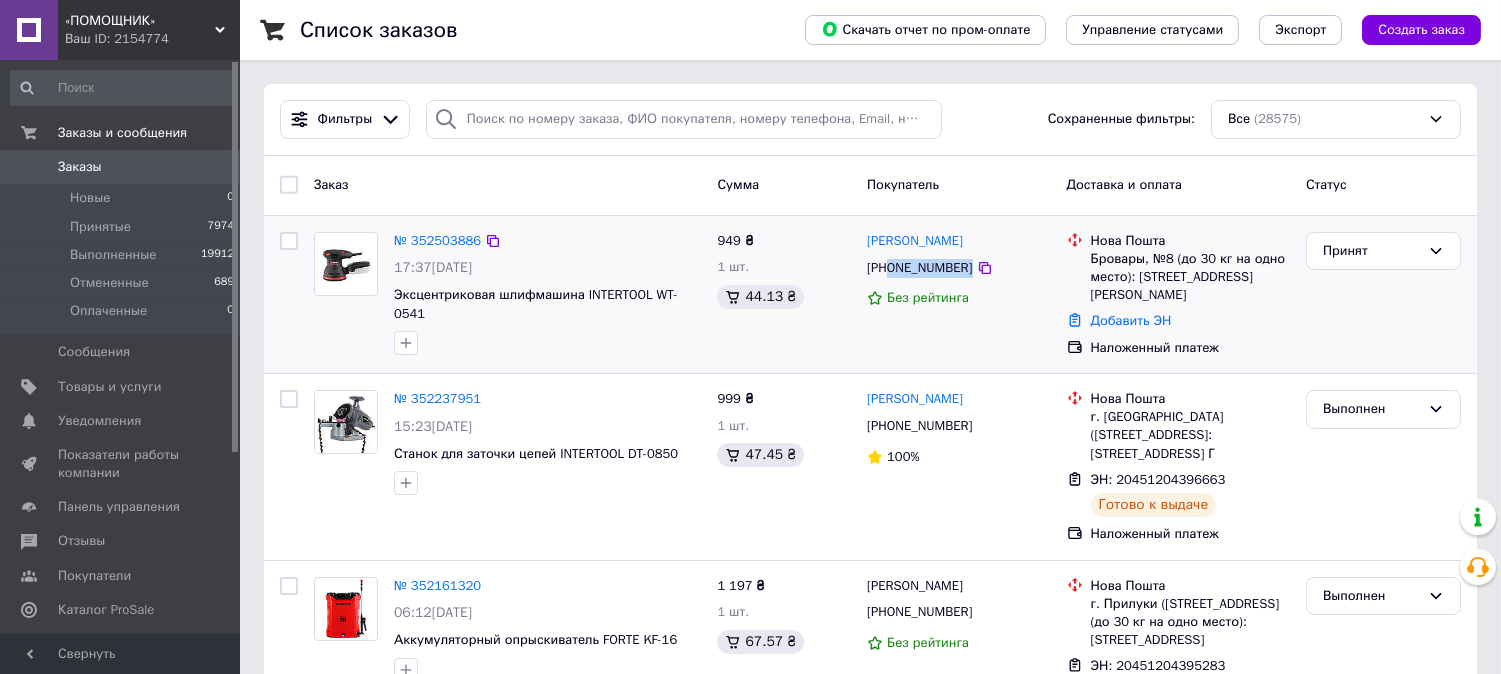 drag, startPoint x: 1005, startPoint y: 276, endPoint x: 890, endPoint y: 275, distance: 115.00435 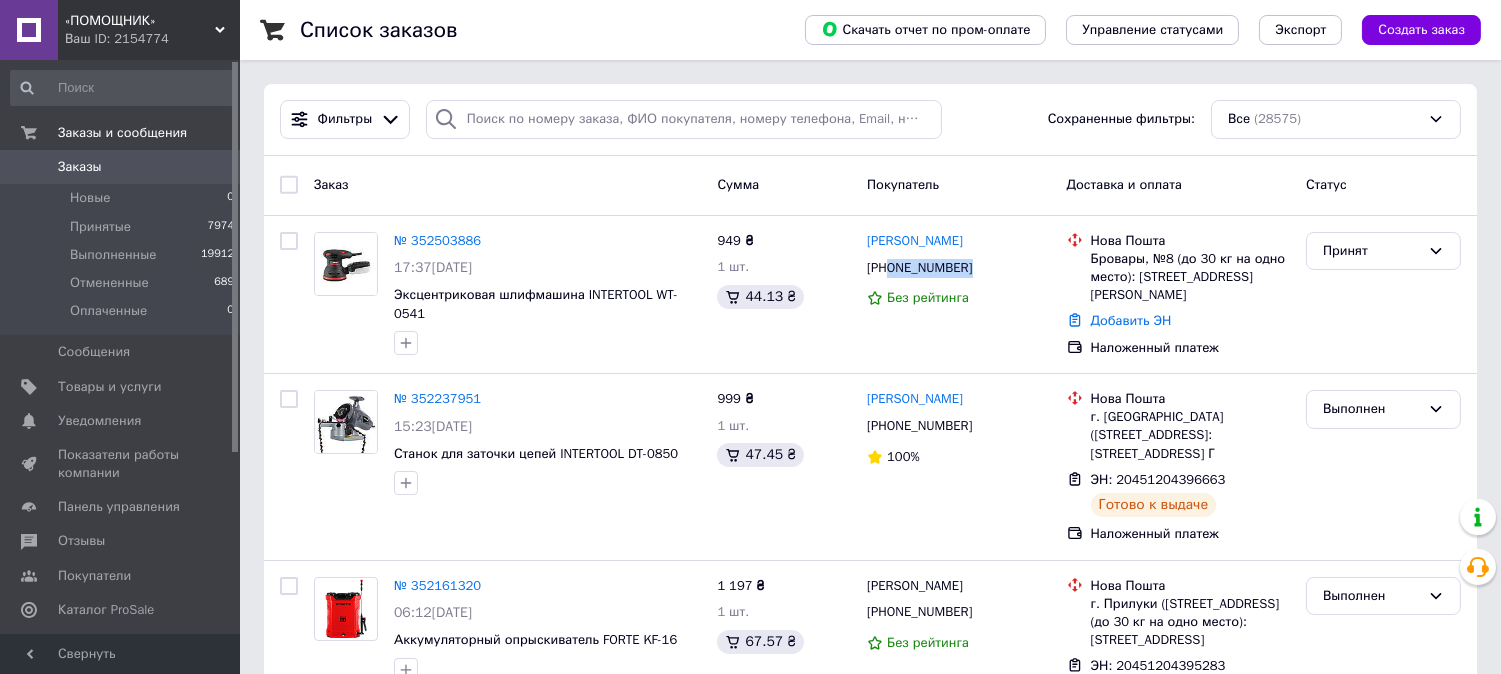 copy on "0959013236" 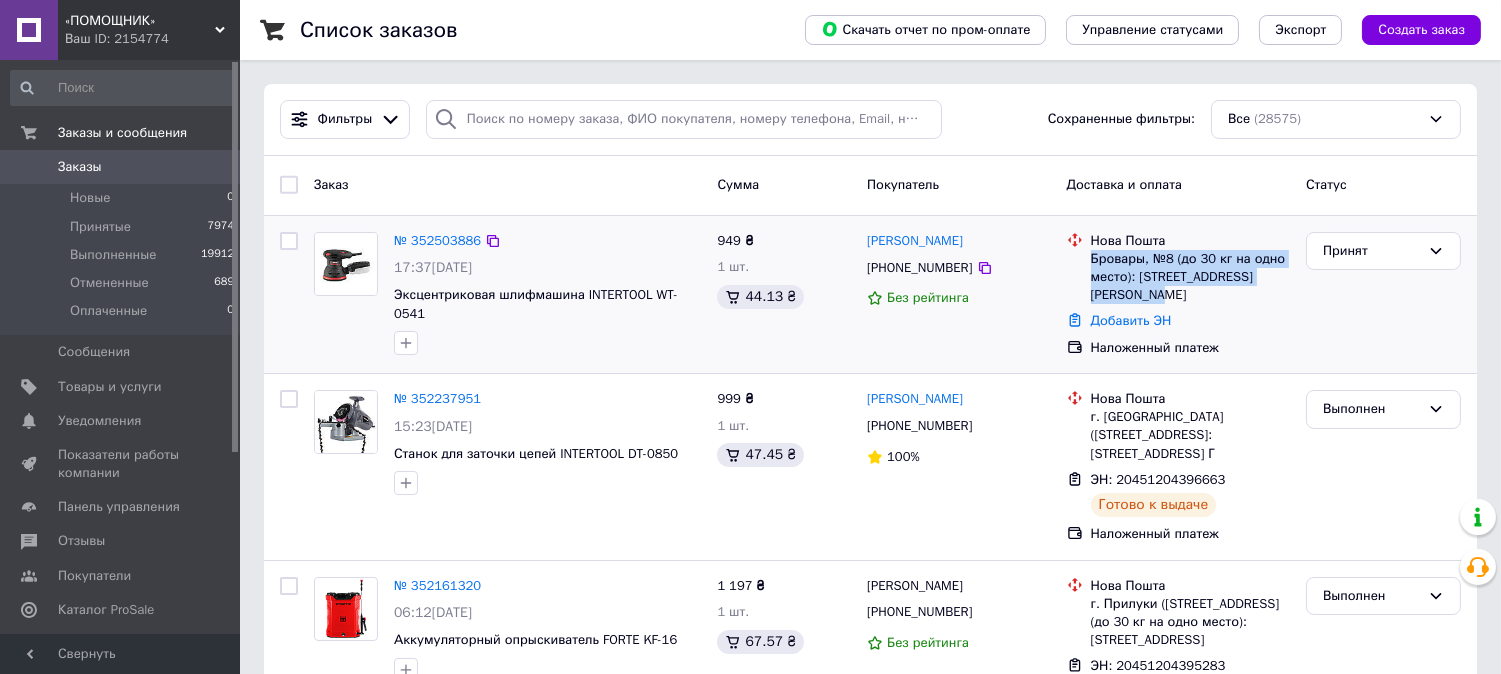 drag, startPoint x: 1131, startPoint y: 298, endPoint x: 1091, endPoint y: 267, distance: 50.606323 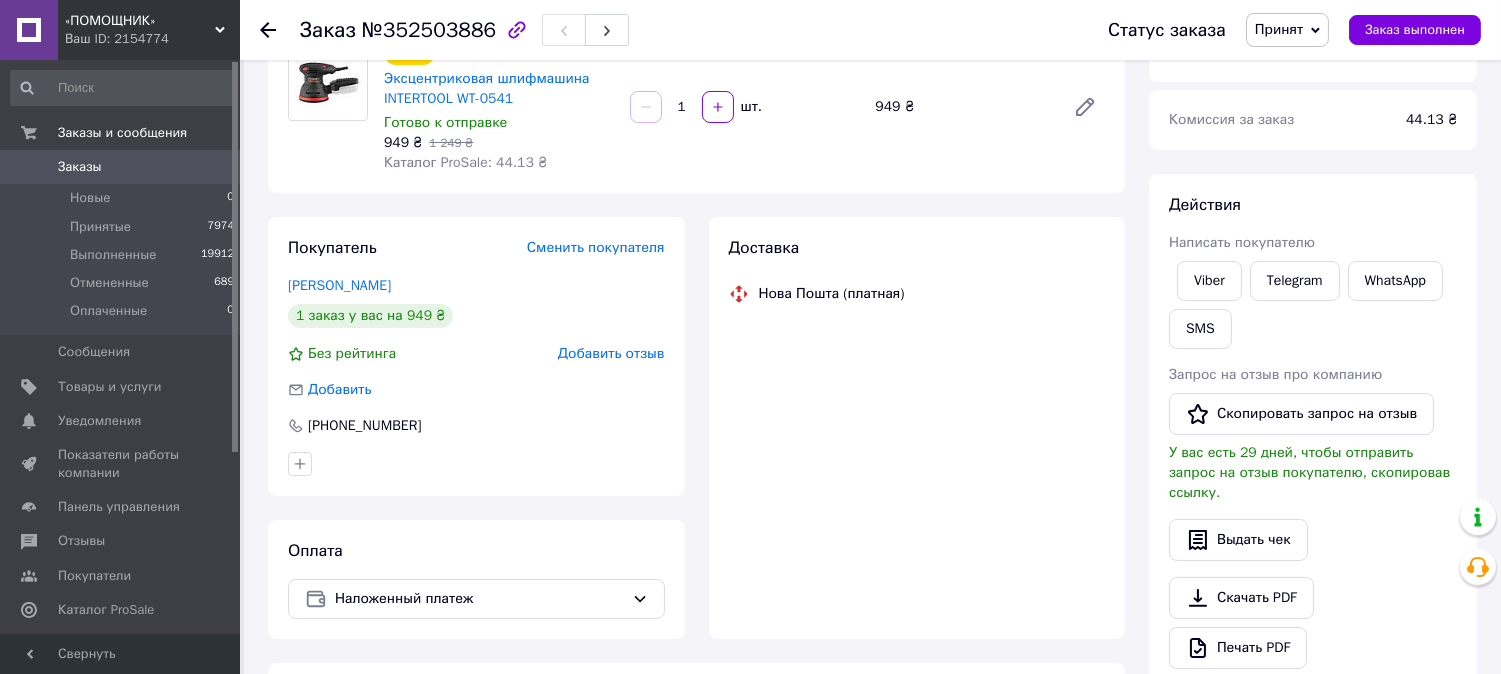 scroll, scrollTop: 444, scrollLeft: 0, axis: vertical 